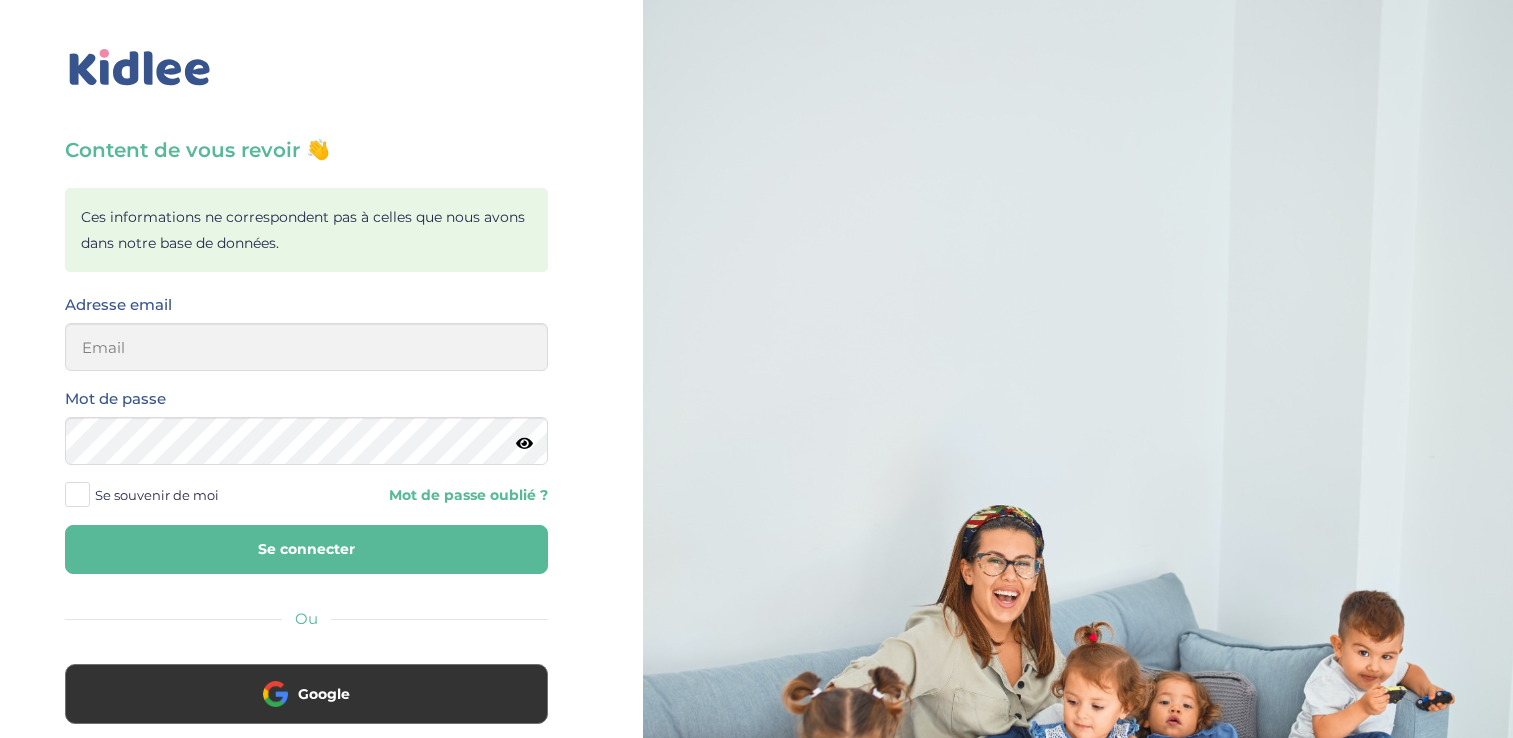 scroll, scrollTop: 0, scrollLeft: 0, axis: both 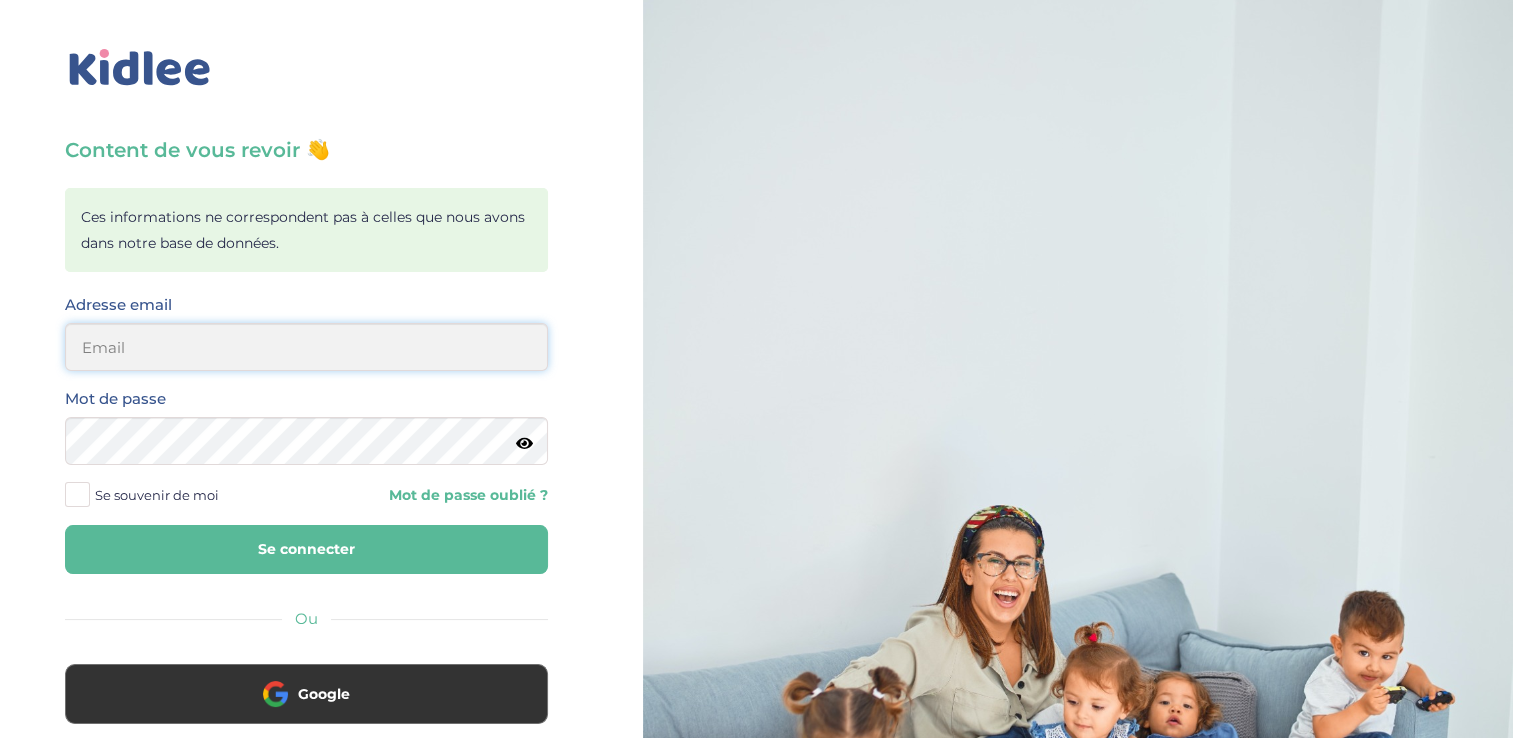 type on "[EMAIL_ADDRESS][DOMAIN_NAME]" 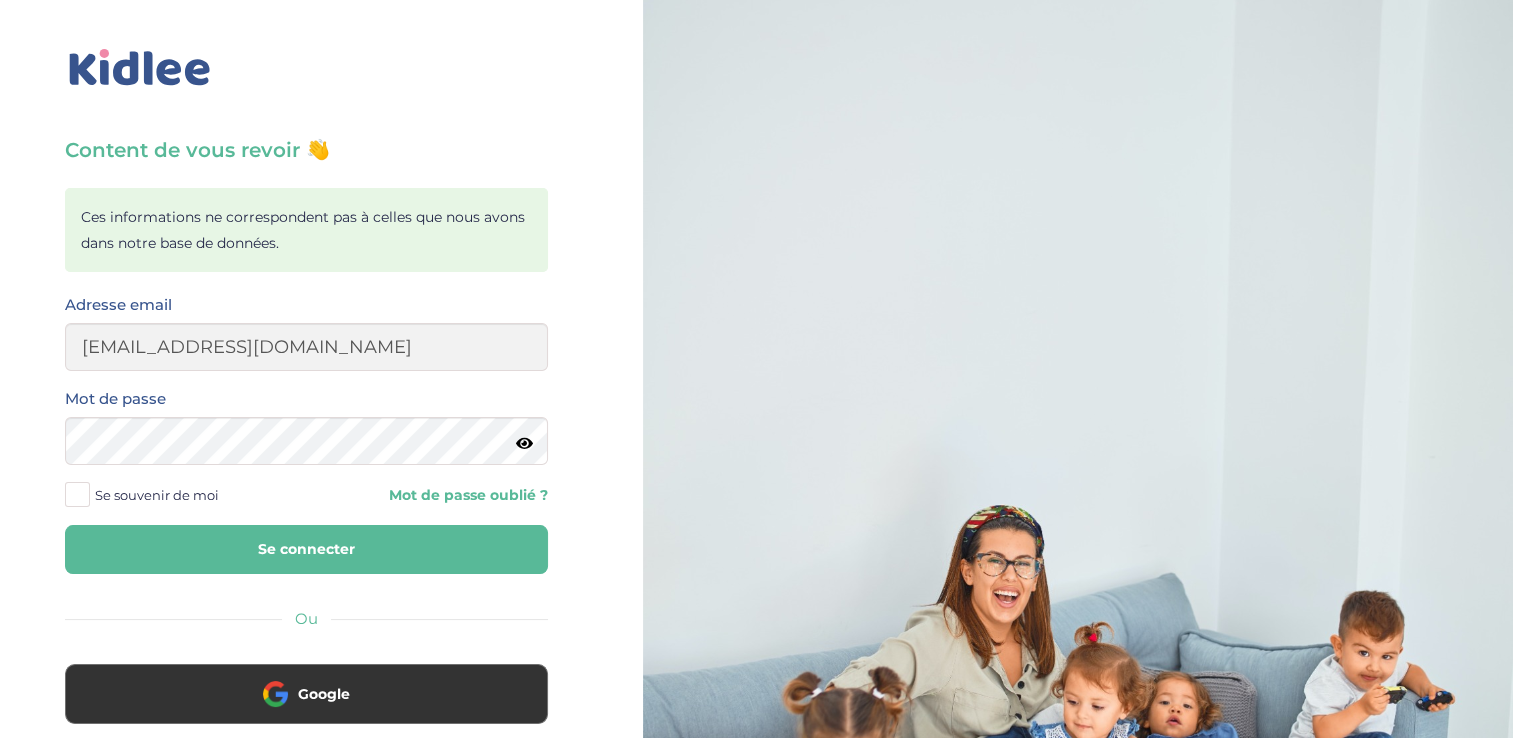 scroll, scrollTop: 0, scrollLeft: 0, axis: both 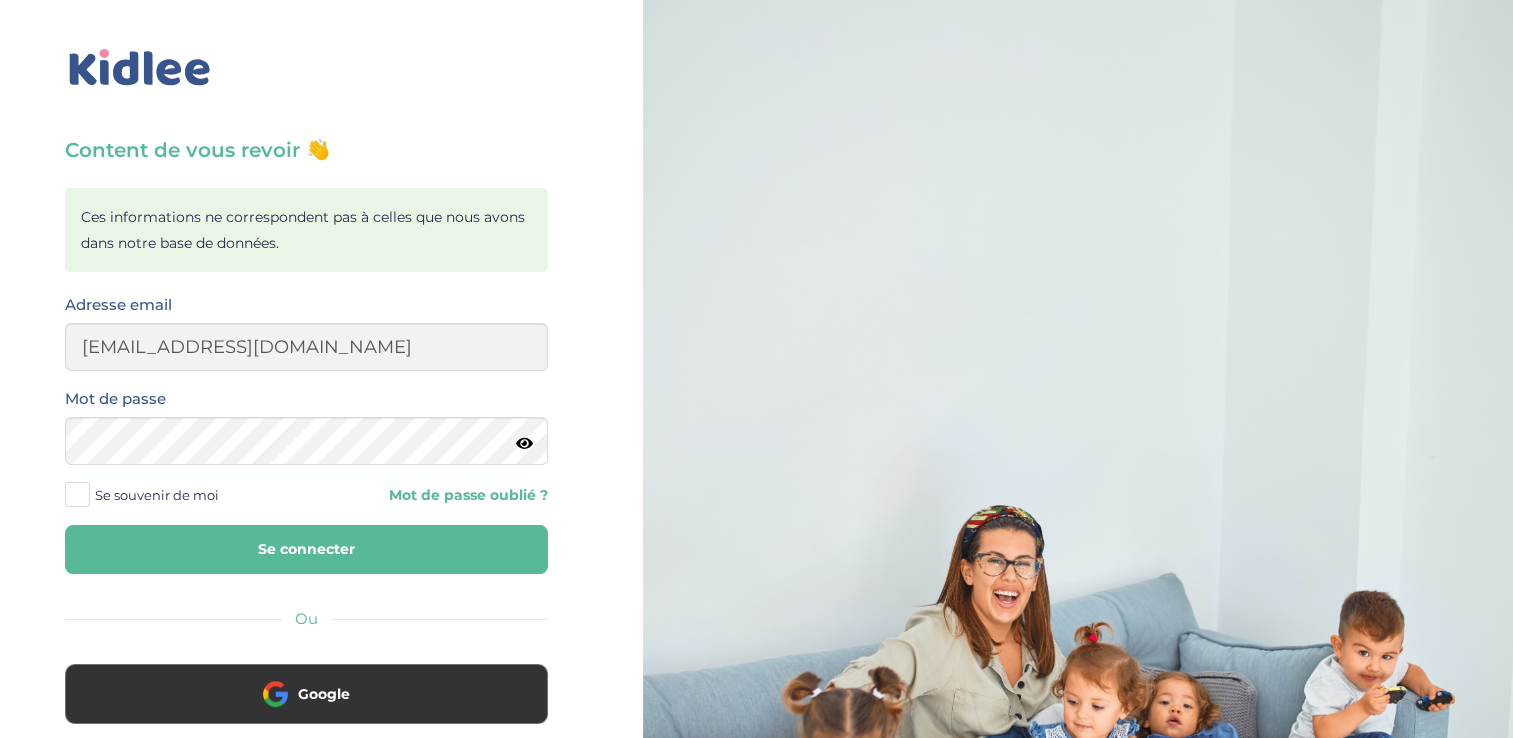 click on "Se connecter" at bounding box center [306, 549] 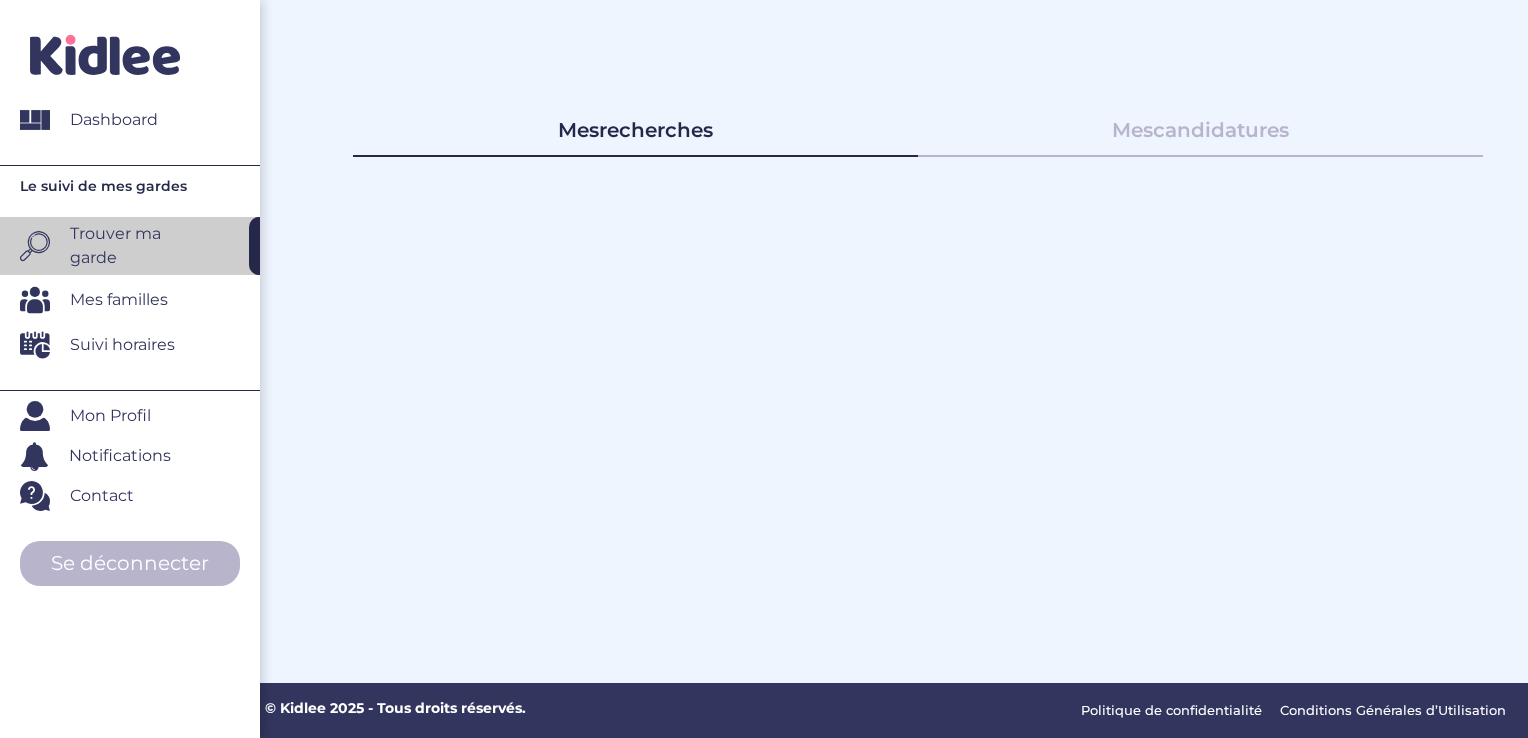 scroll, scrollTop: 0, scrollLeft: 0, axis: both 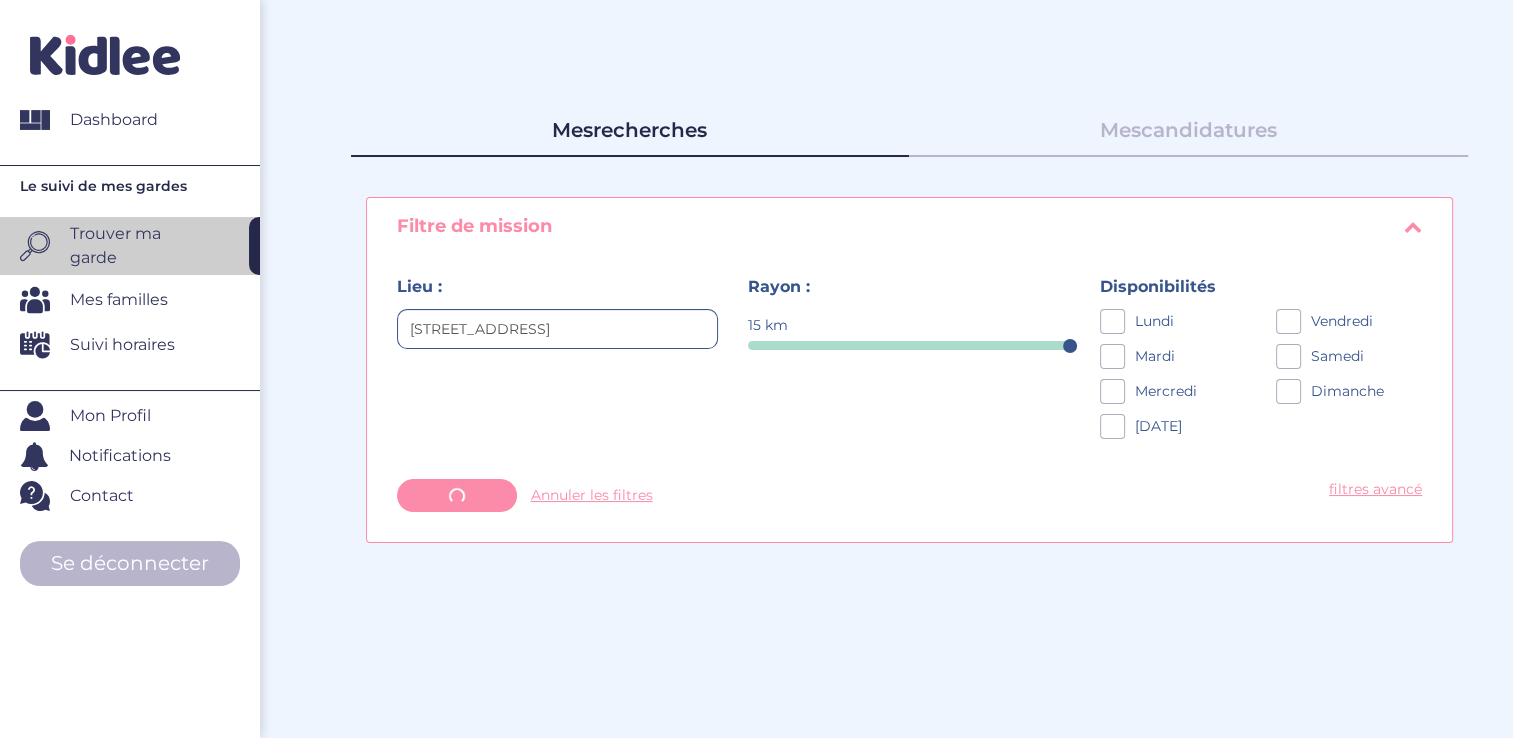 click on "Mes  candidatures" at bounding box center [1188, 126] 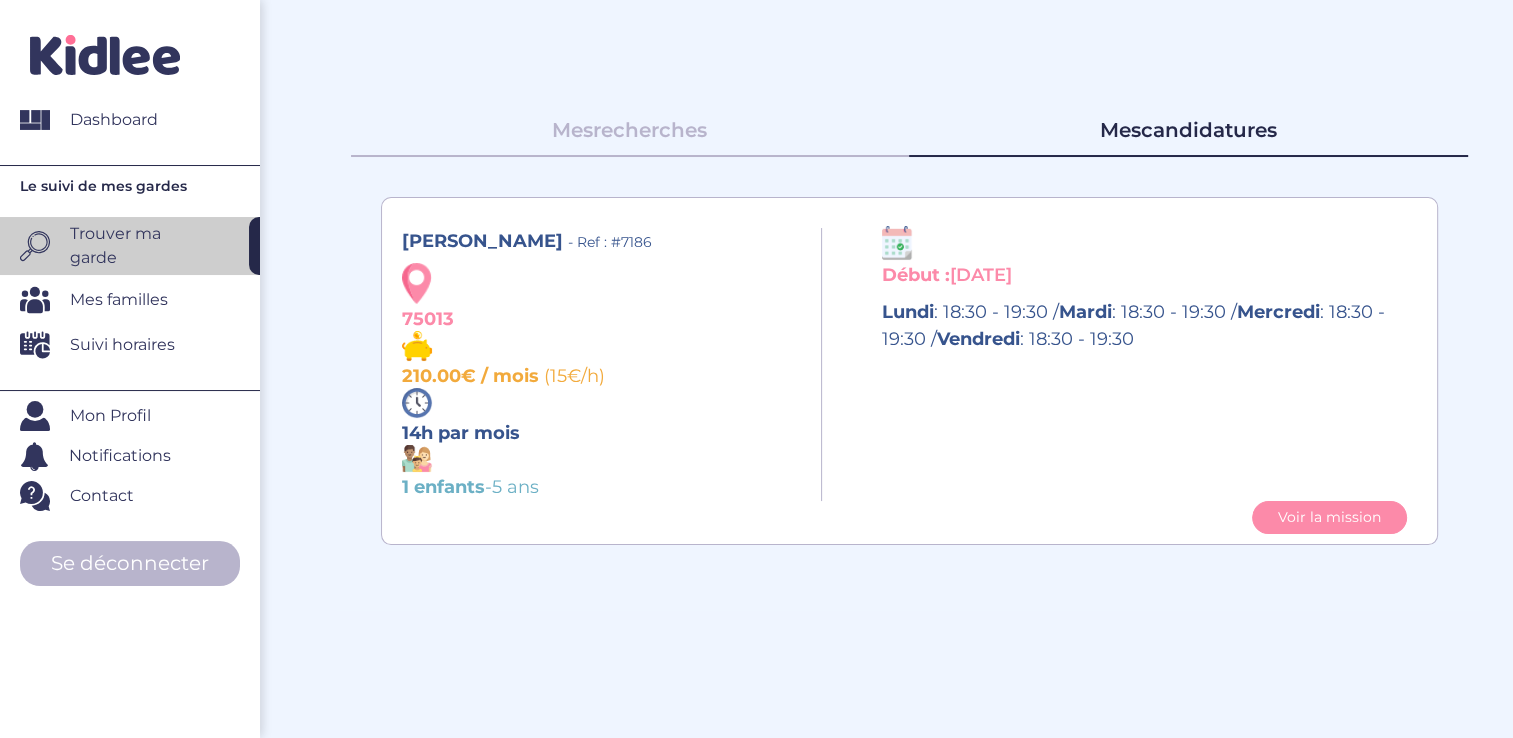 click on "Mes  recherches" at bounding box center [630, 126] 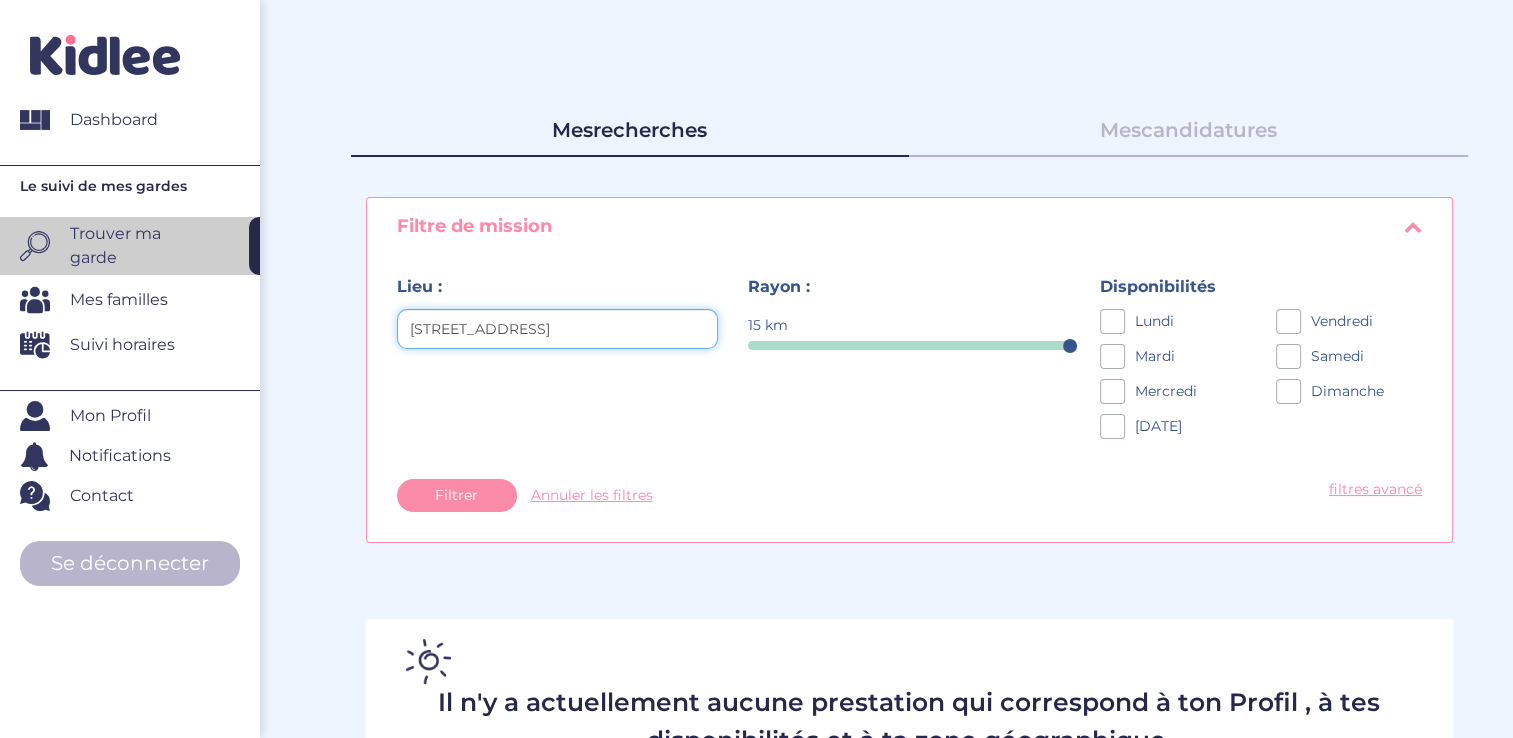 click on "15 Rue des Petits Prés, 91470 Limours, France" at bounding box center (558, 329) 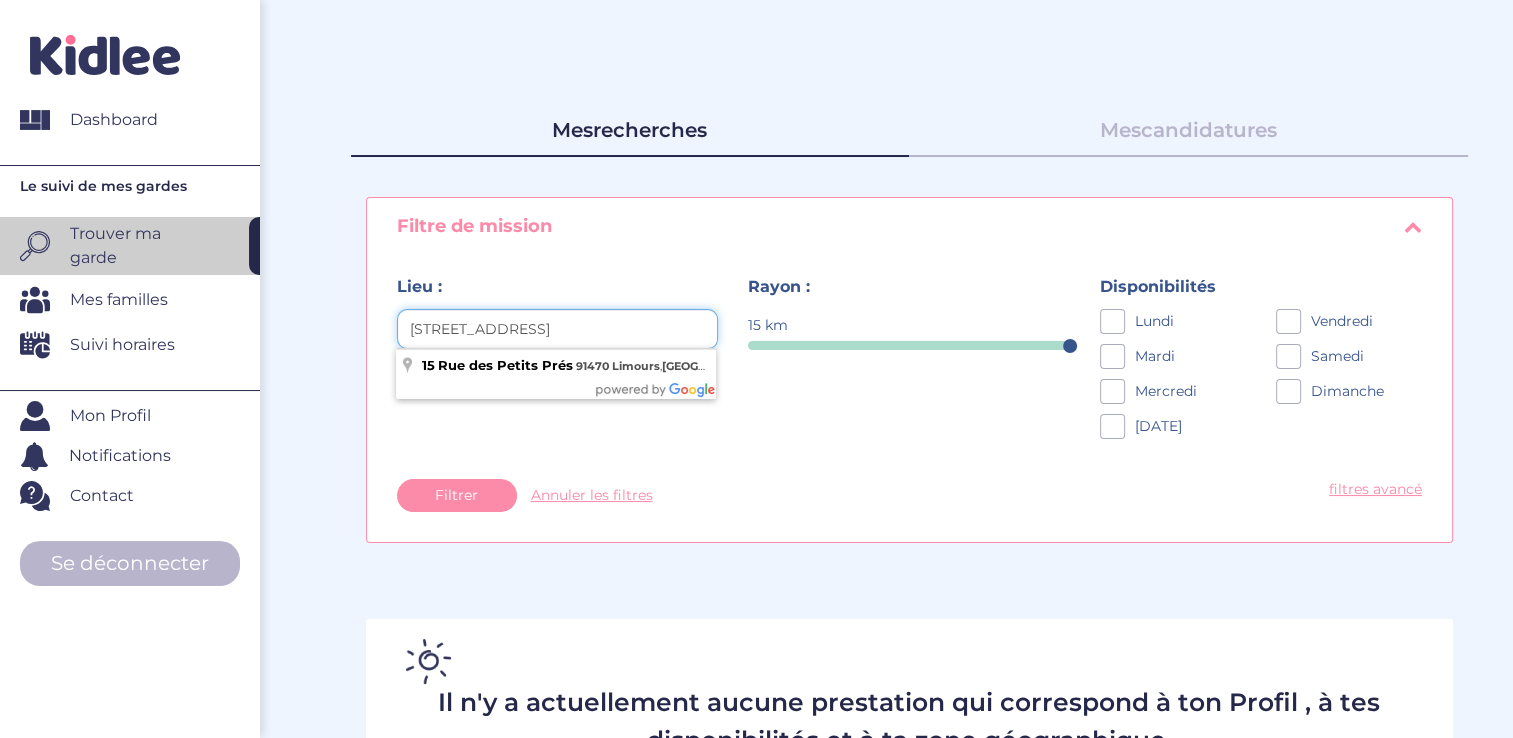 scroll, scrollTop: 0, scrollLeft: 16, axis: horizontal 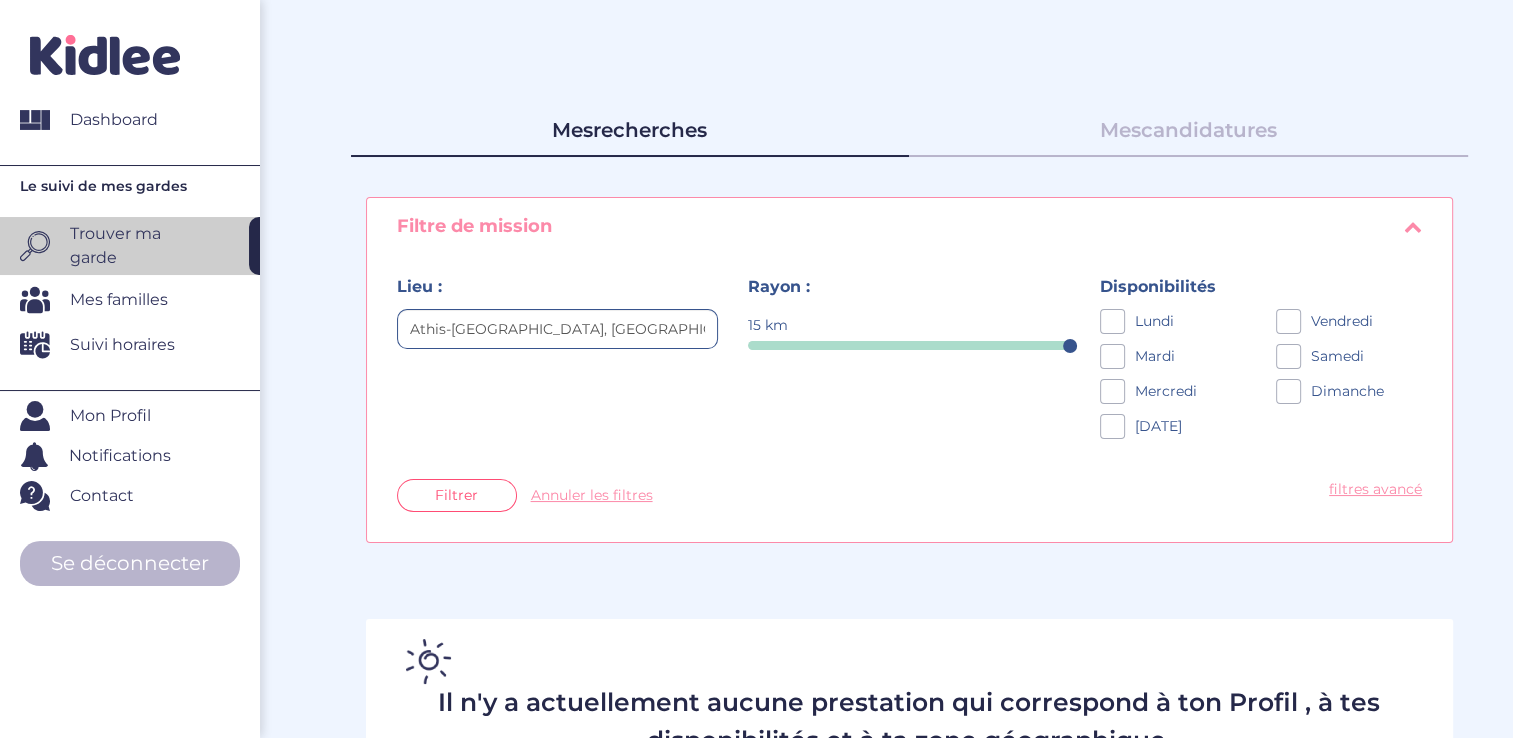 click on "Filtrer" at bounding box center [457, 495] 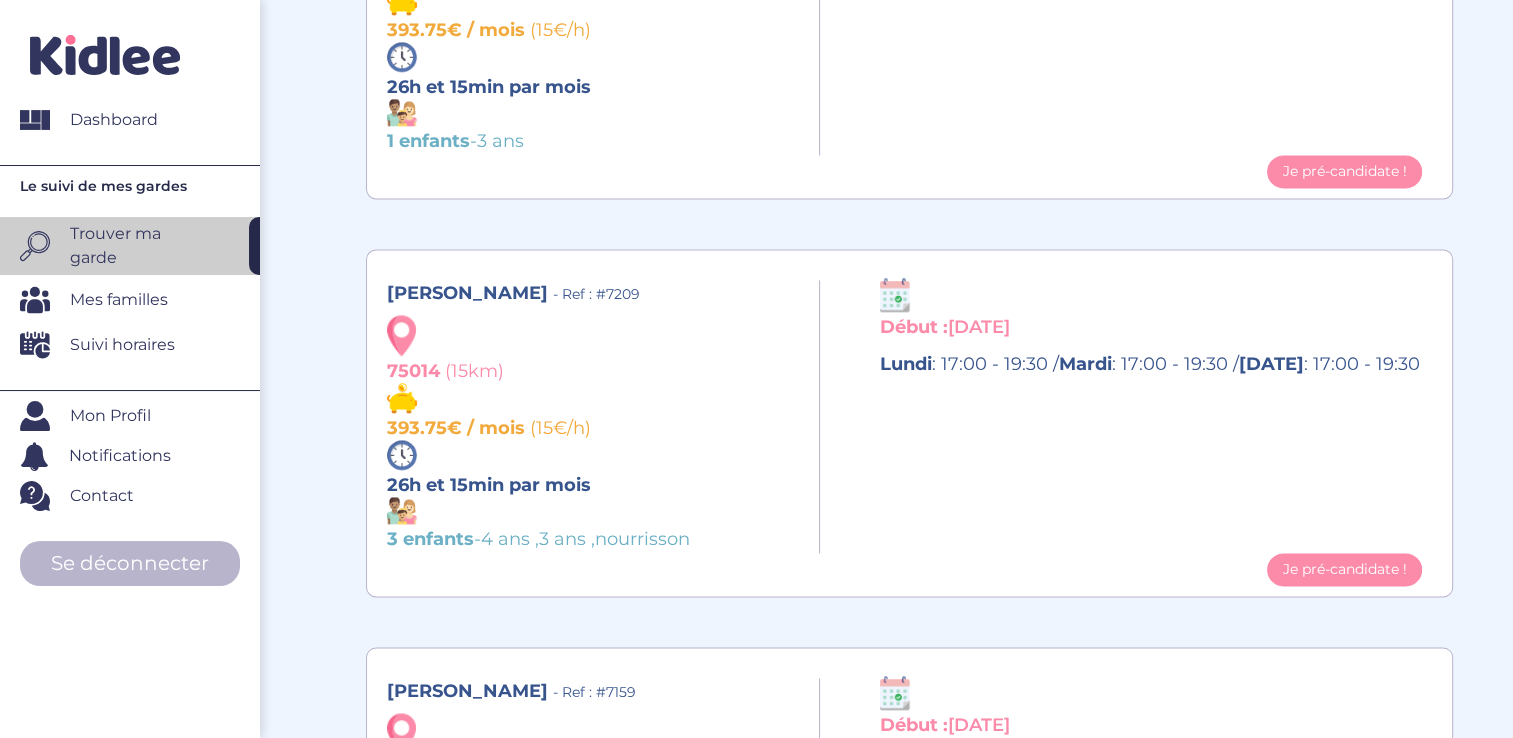 scroll, scrollTop: 2768, scrollLeft: 0, axis: vertical 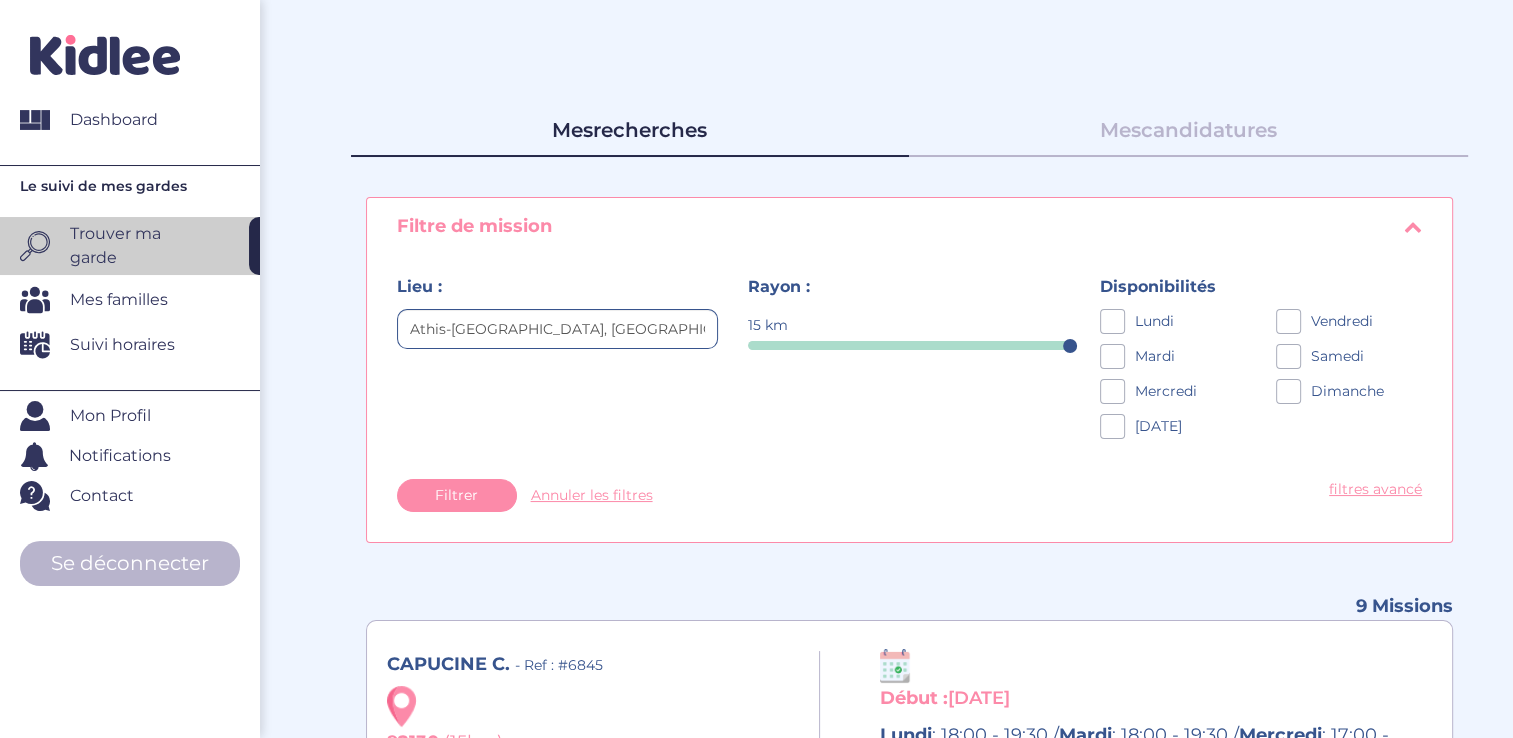 drag, startPoint x: 424, startPoint y: 489, endPoint x: 906, endPoint y: 96, distance: 621.91077 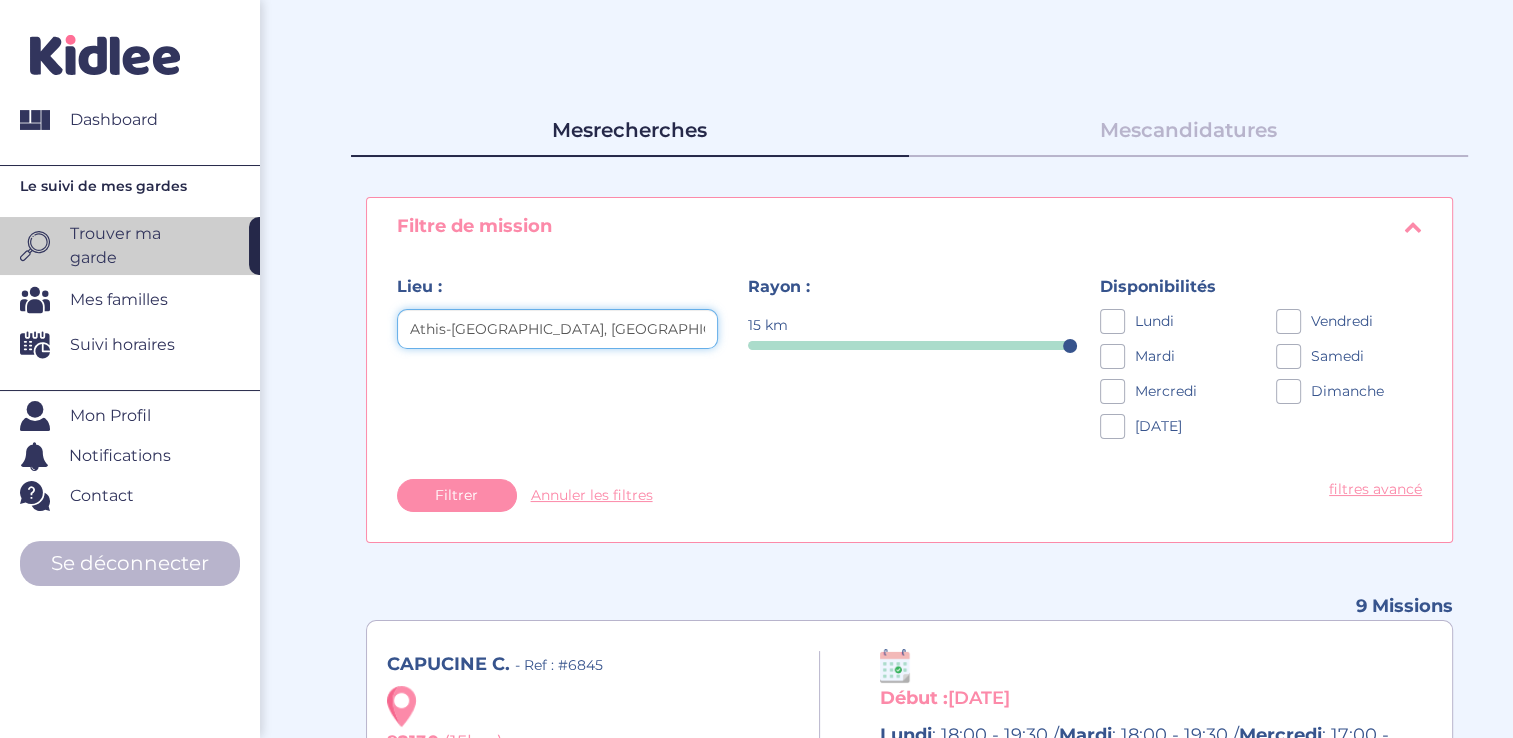 click on "Athis-Mons, France" at bounding box center (558, 329) 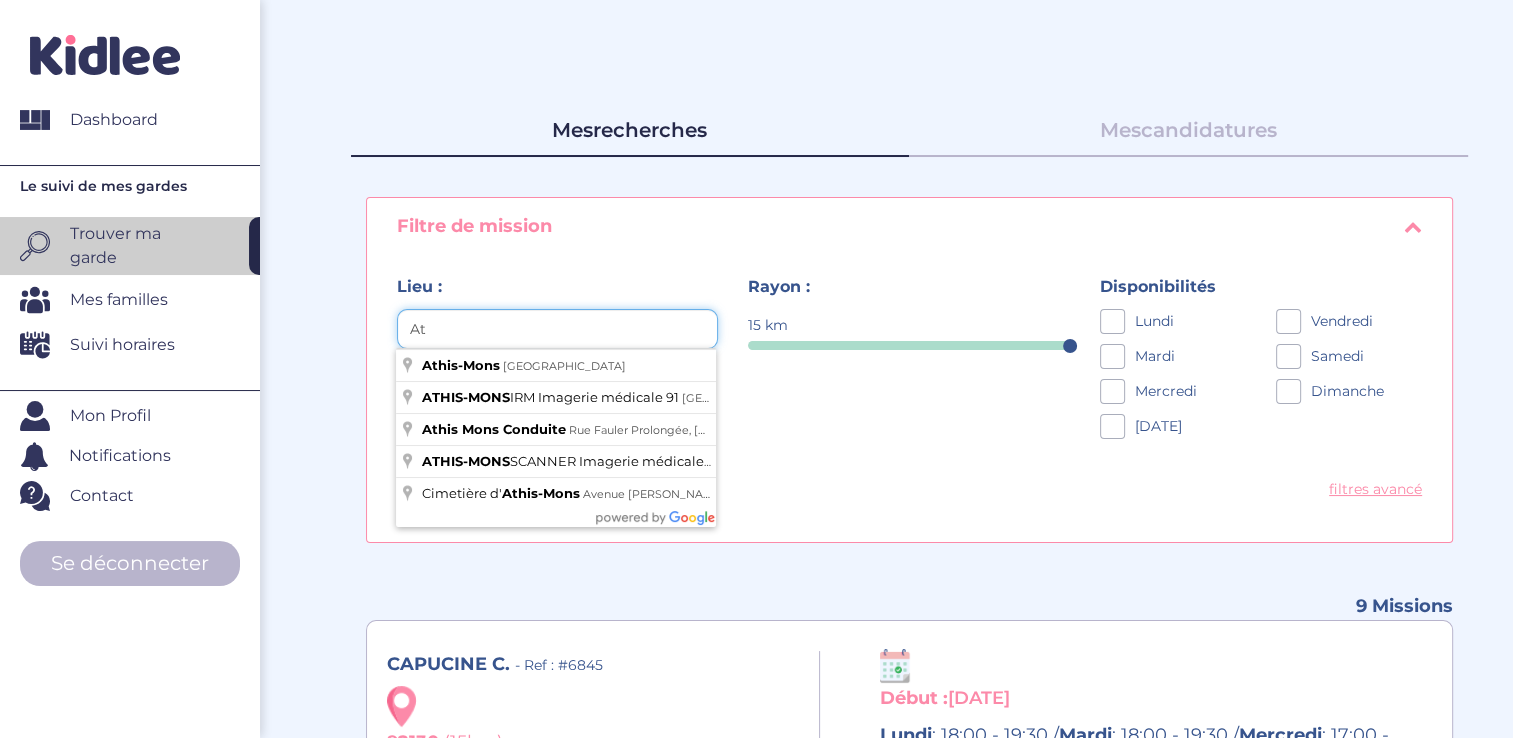 type on "A" 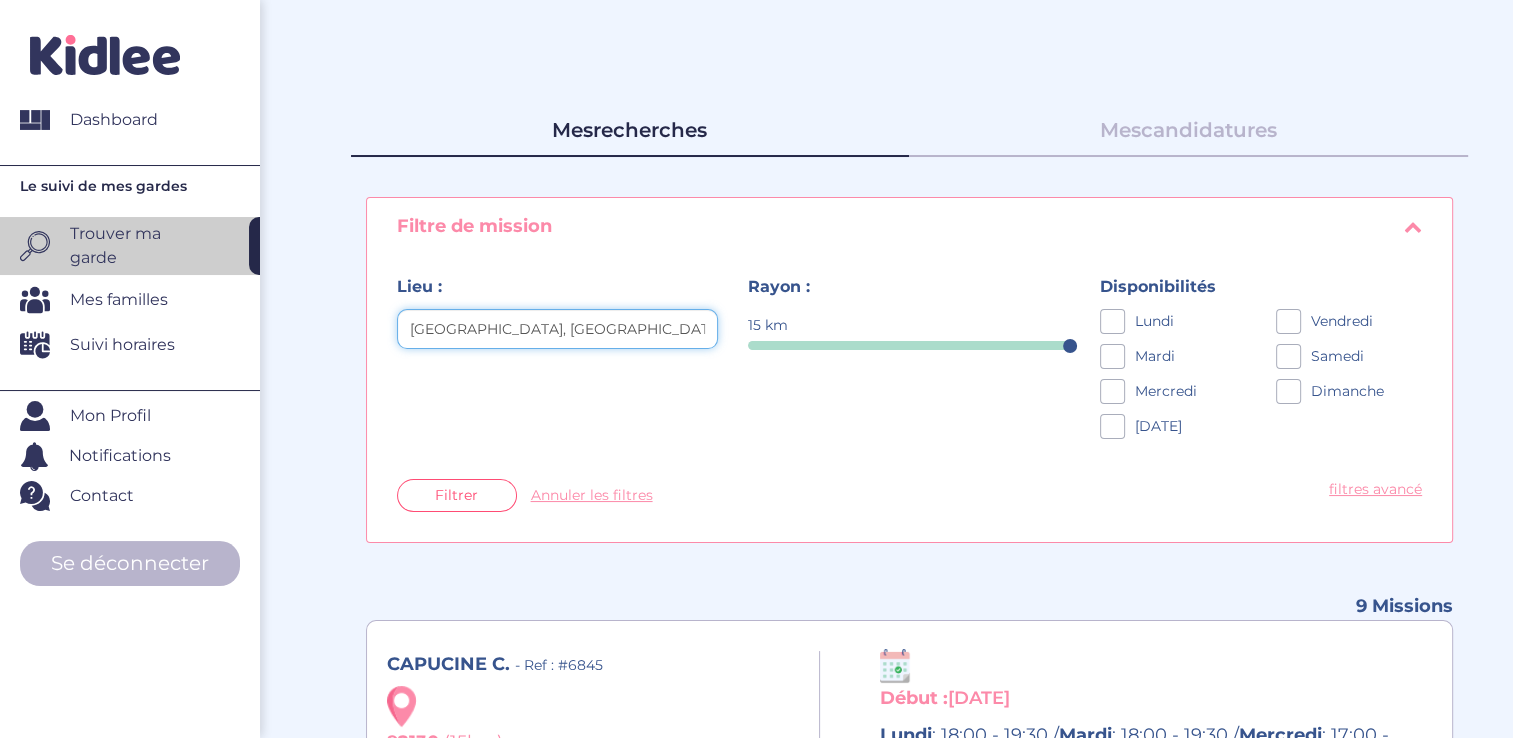 type on "[GEOGRAPHIC_DATA], [GEOGRAPHIC_DATA]" 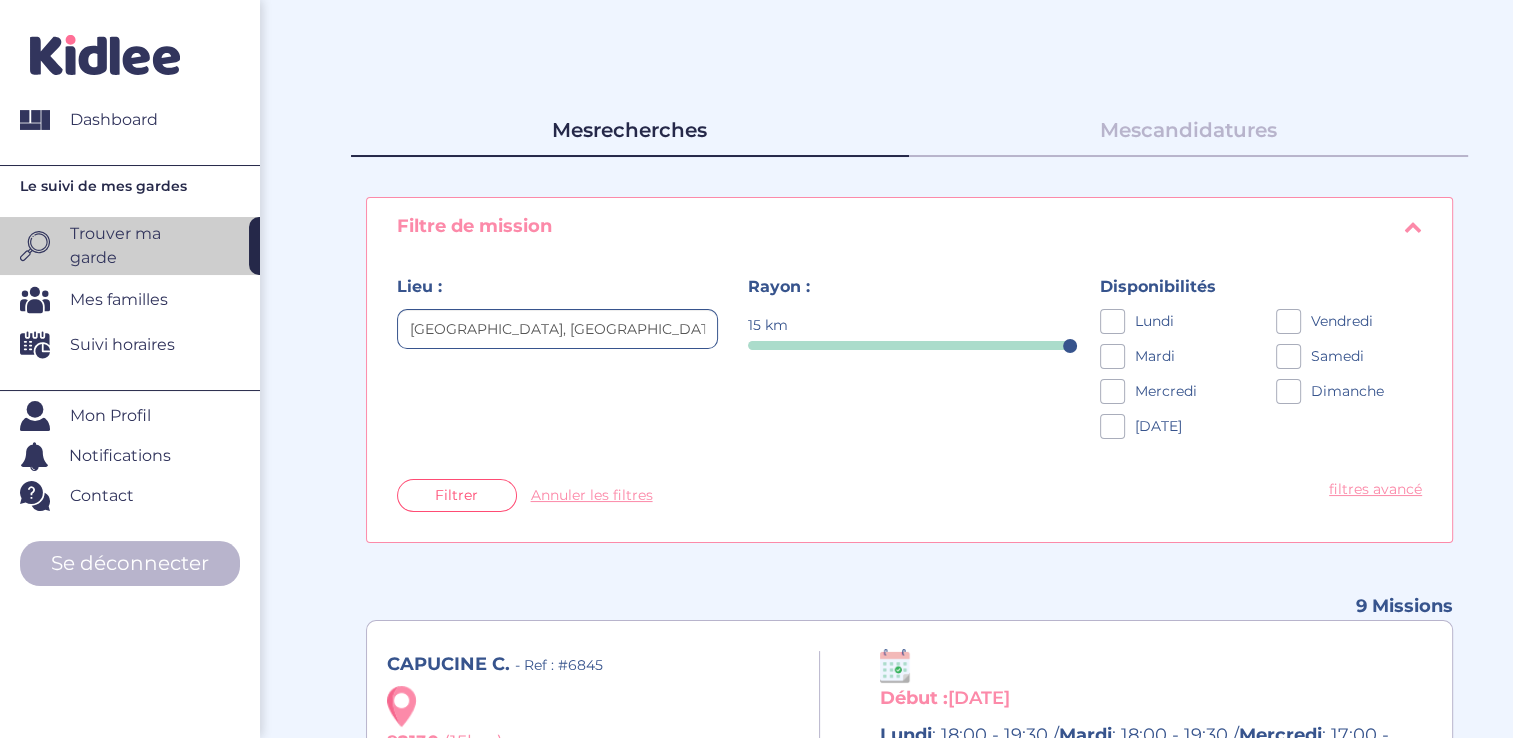 click on "Filtrer" at bounding box center [456, 495] 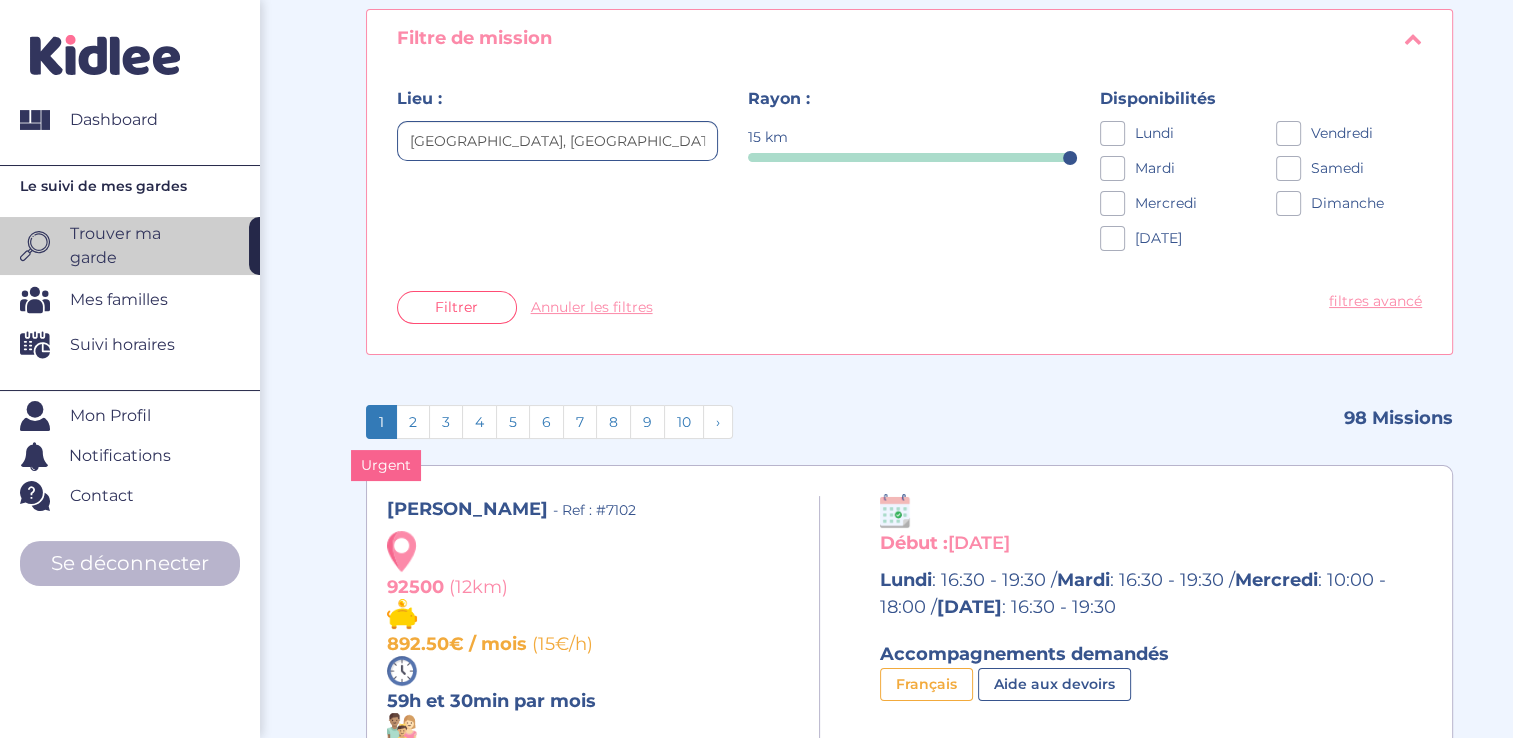 scroll, scrollTop: 192, scrollLeft: 0, axis: vertical 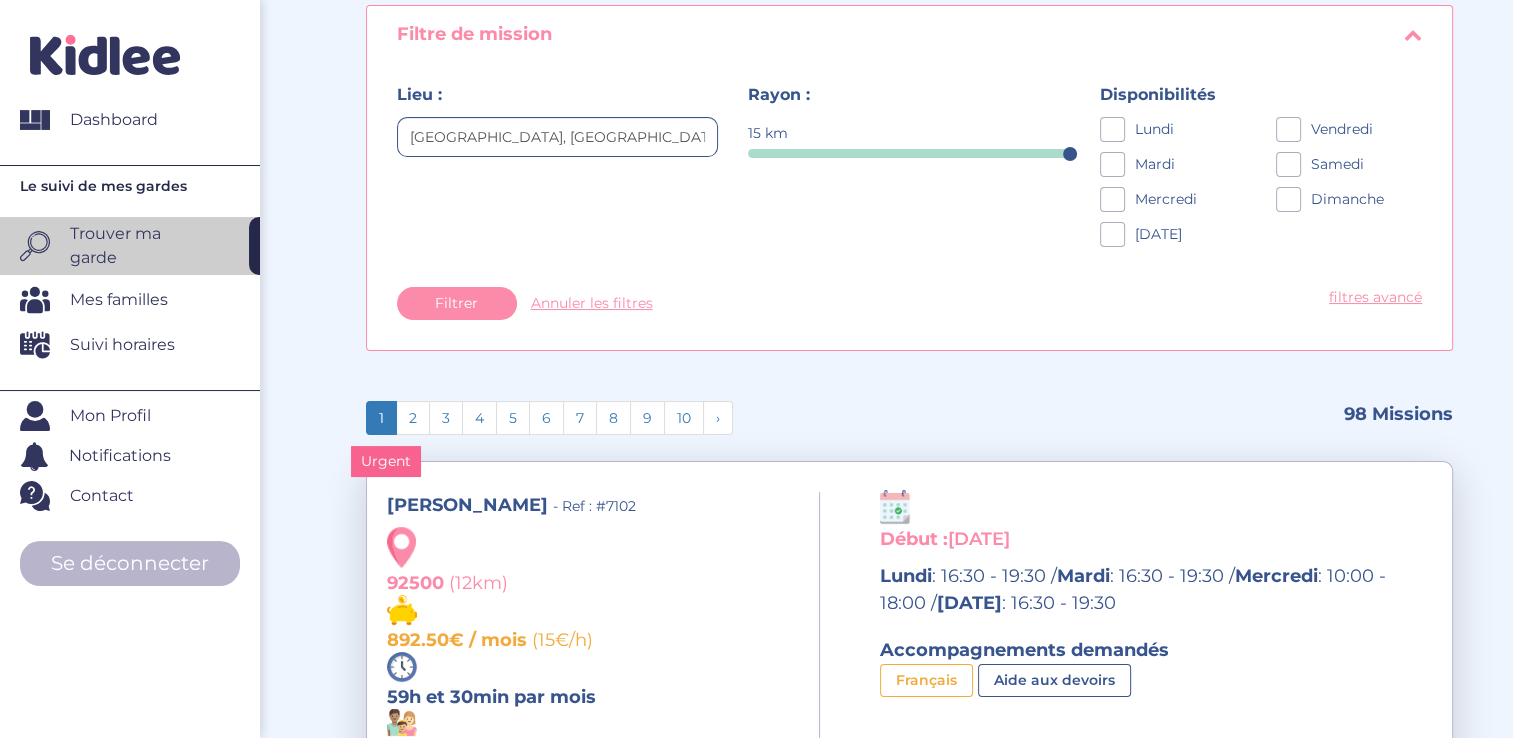 click on "Philippe
E." at bounding box center [467, 505] 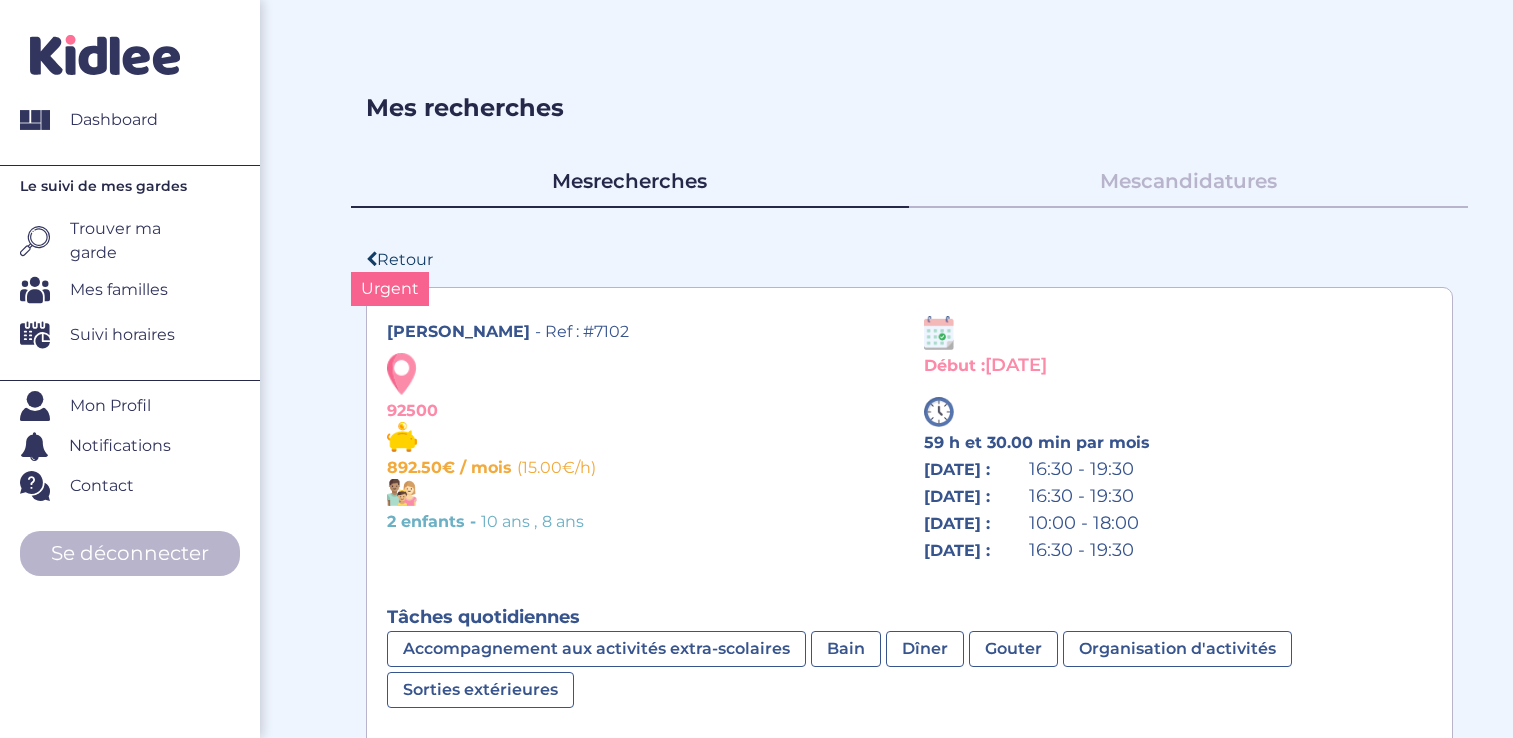 scroll, scrollTop: 0, scrollLeft: 0, axis: both 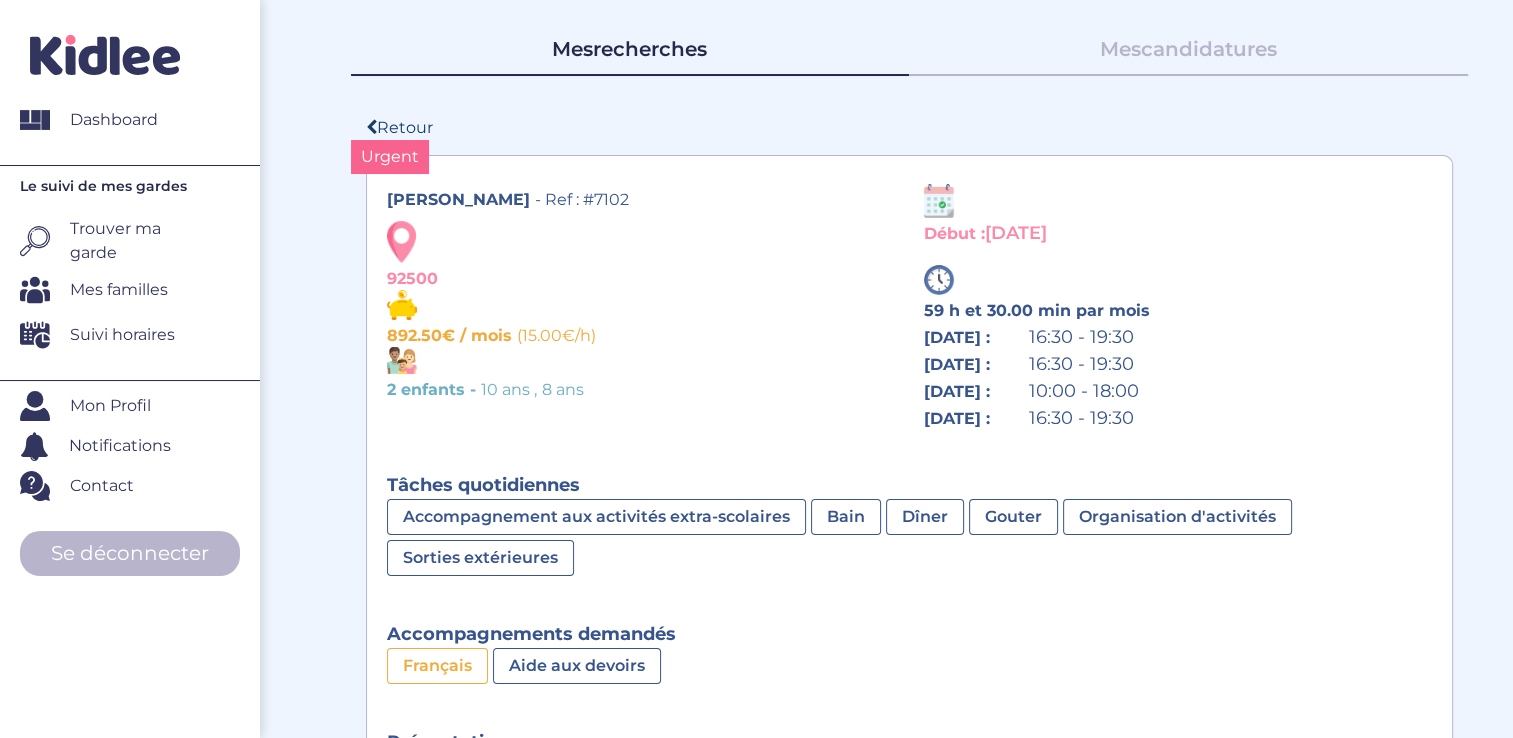 click on "Retour" at bounding box center [490, 128] 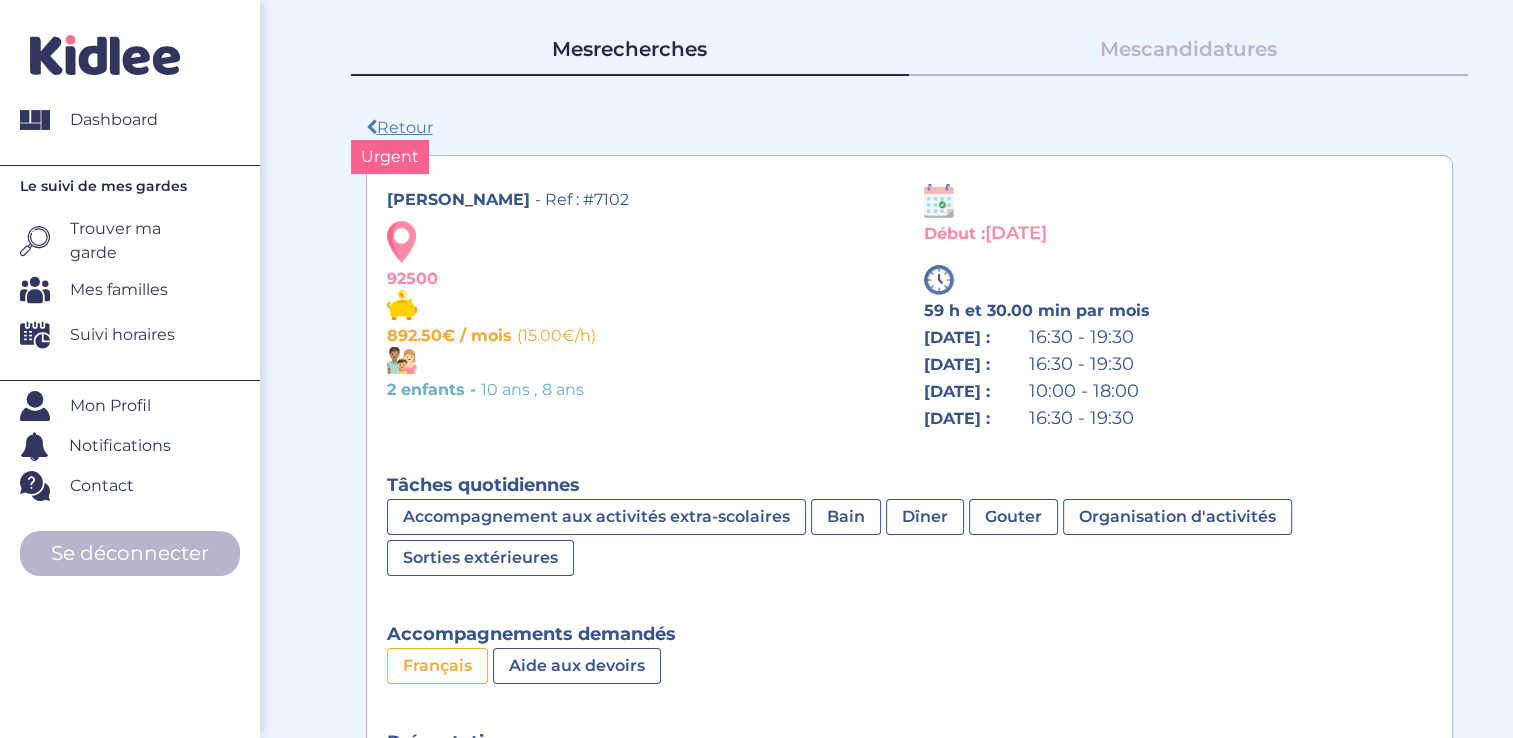 click on "Retour" at bounding box center [399, 127] 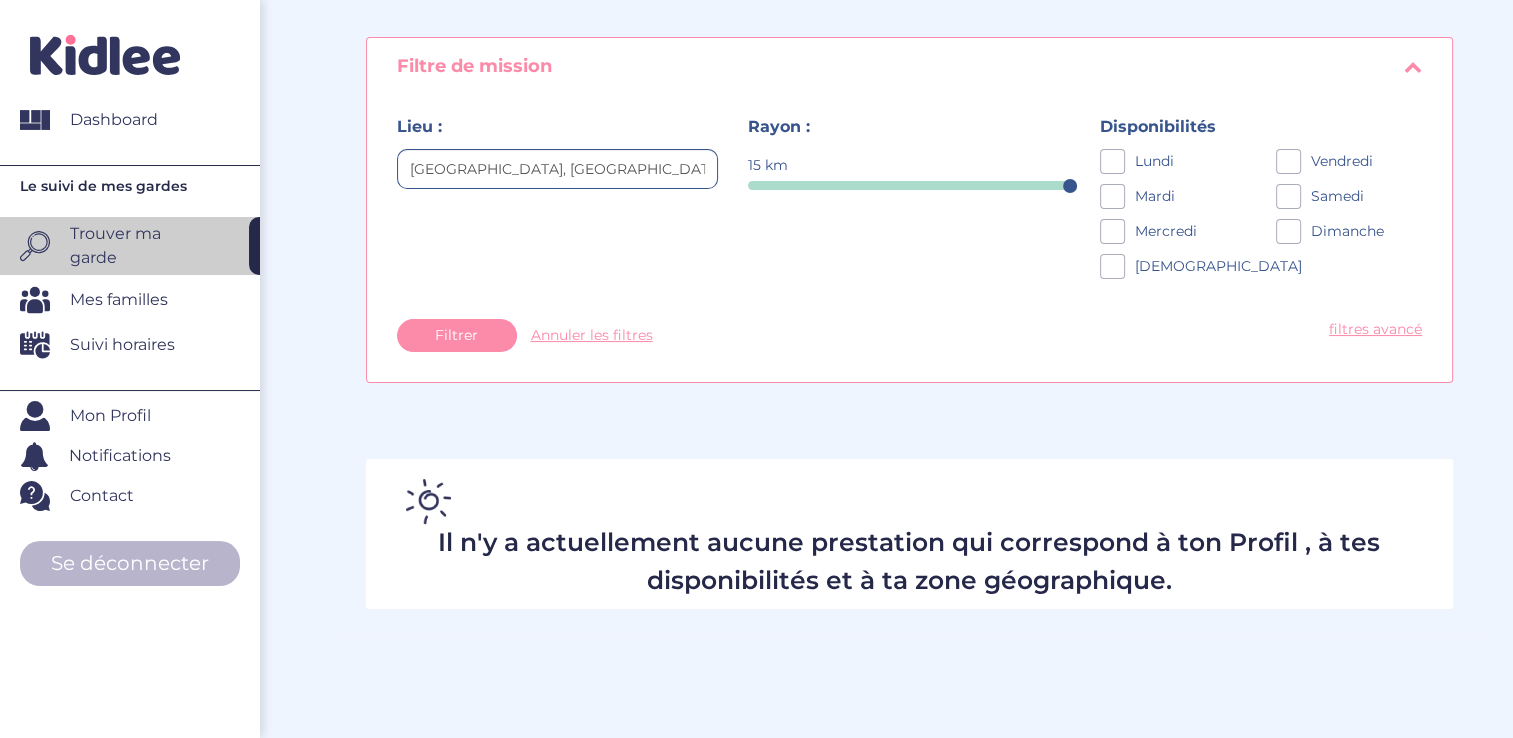 scroll, scrollTop: 0, scrollLeft: 0, axis: both 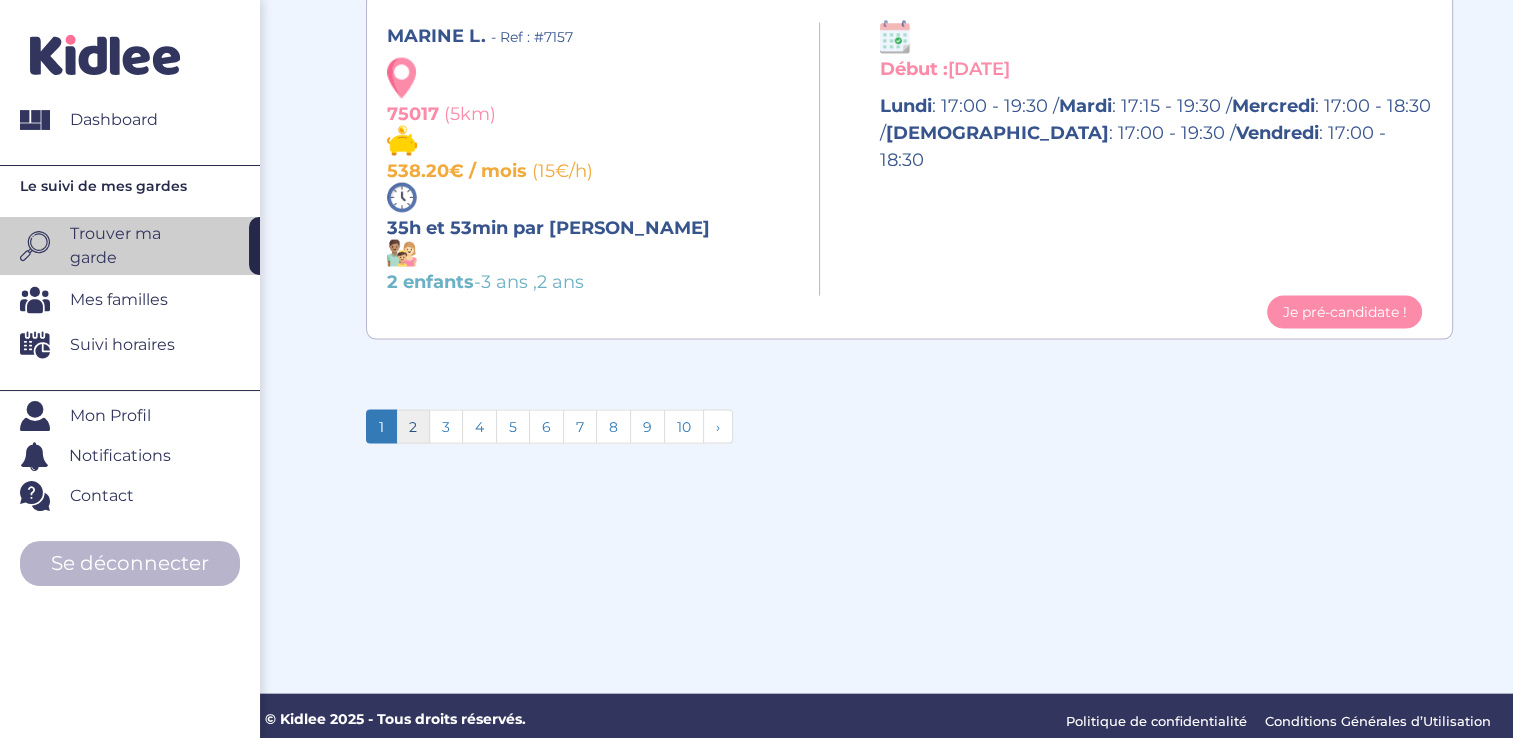 click on "2" at bounding box center (413, 427) 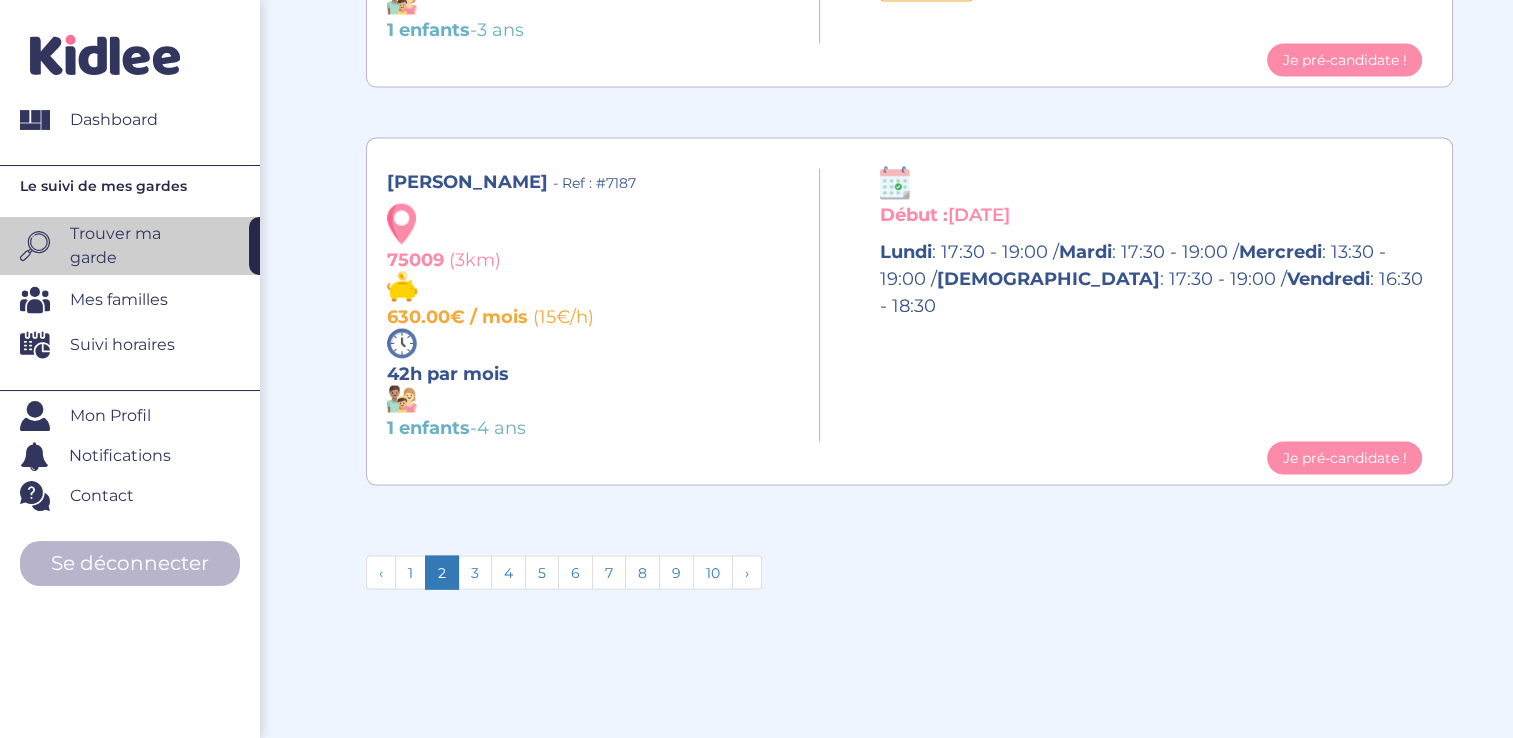 scroll, scrollTop: 4245, scrollLeft: 0, axis: vertical 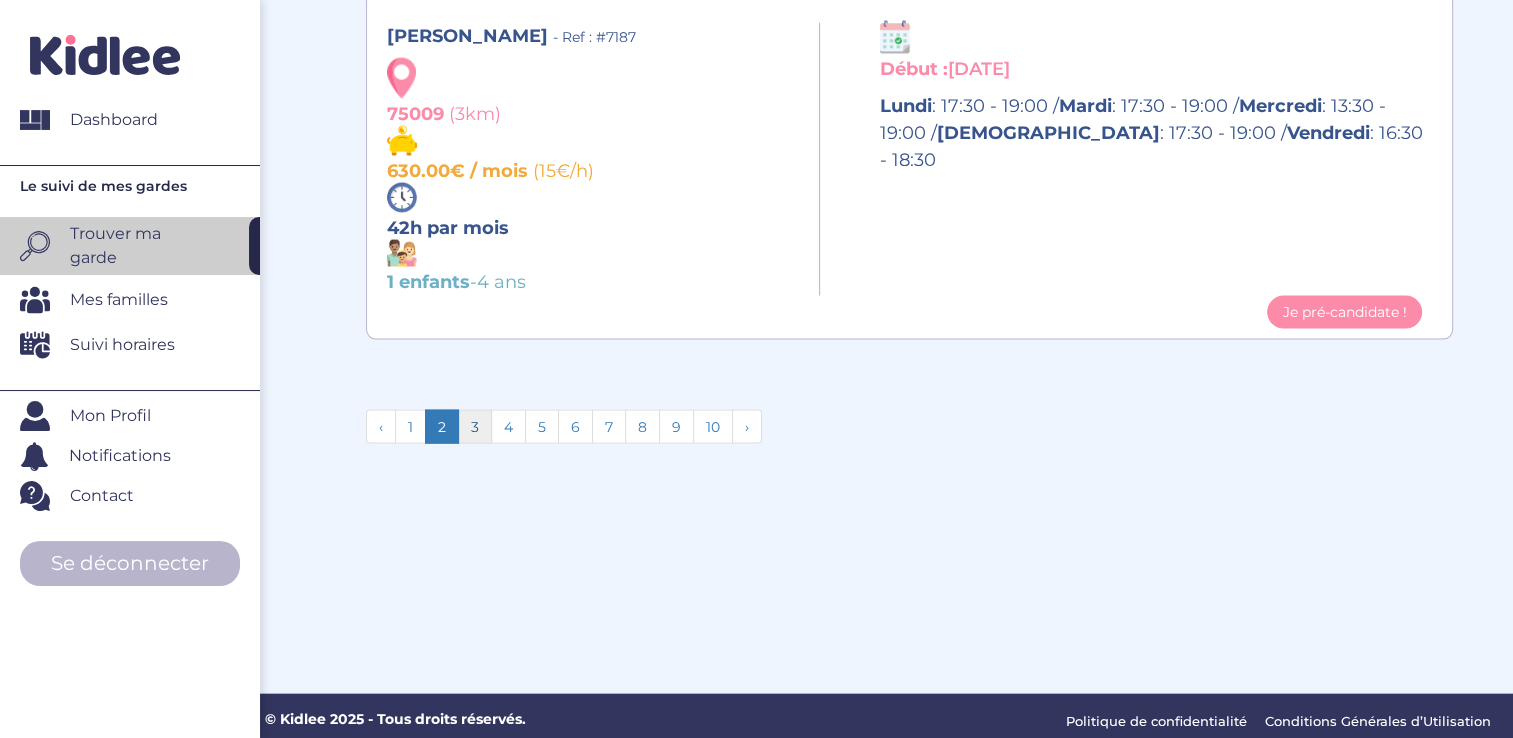 click on "3" at bounding box center (475, 427) 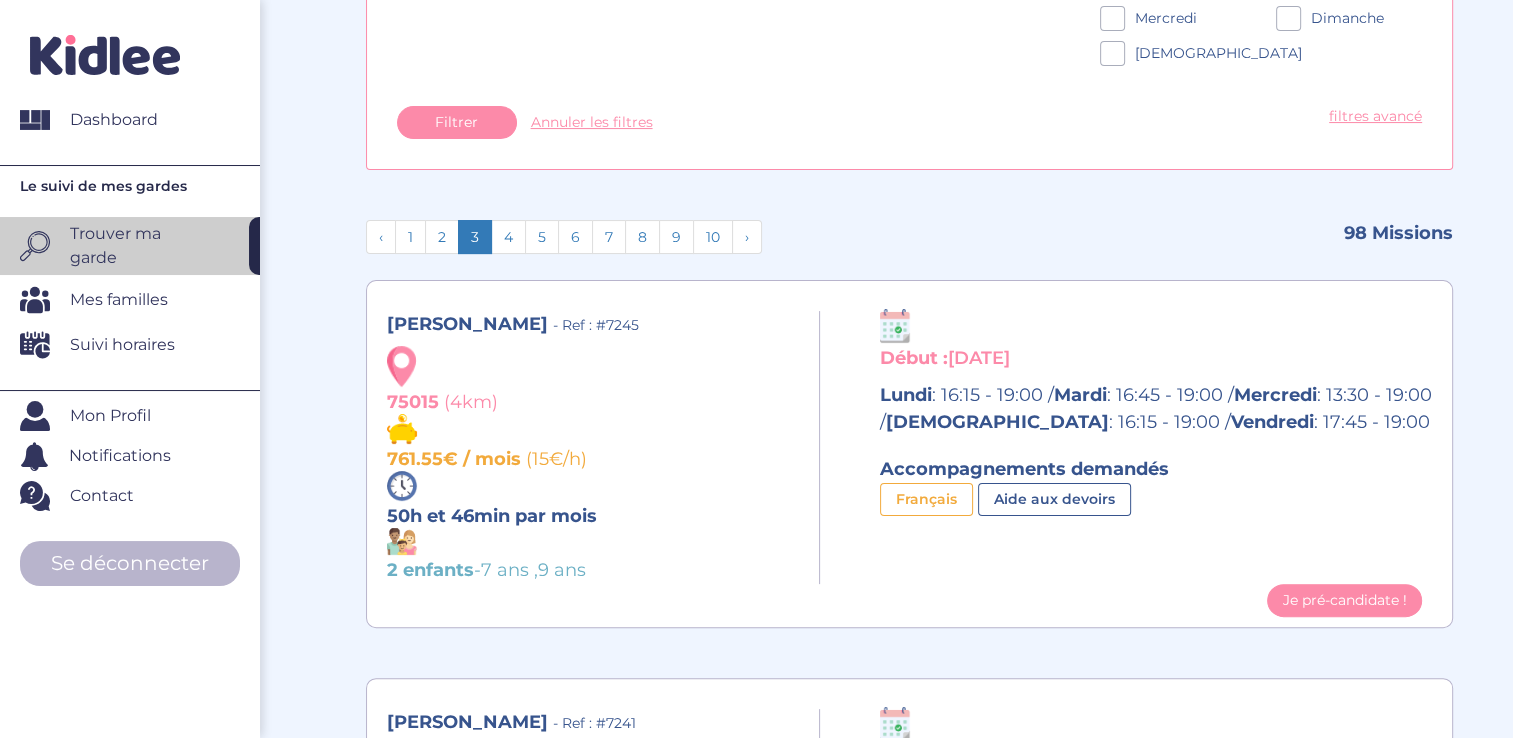 scroll, scrollTop: 352, scrollLeft: 0, axis: vertical 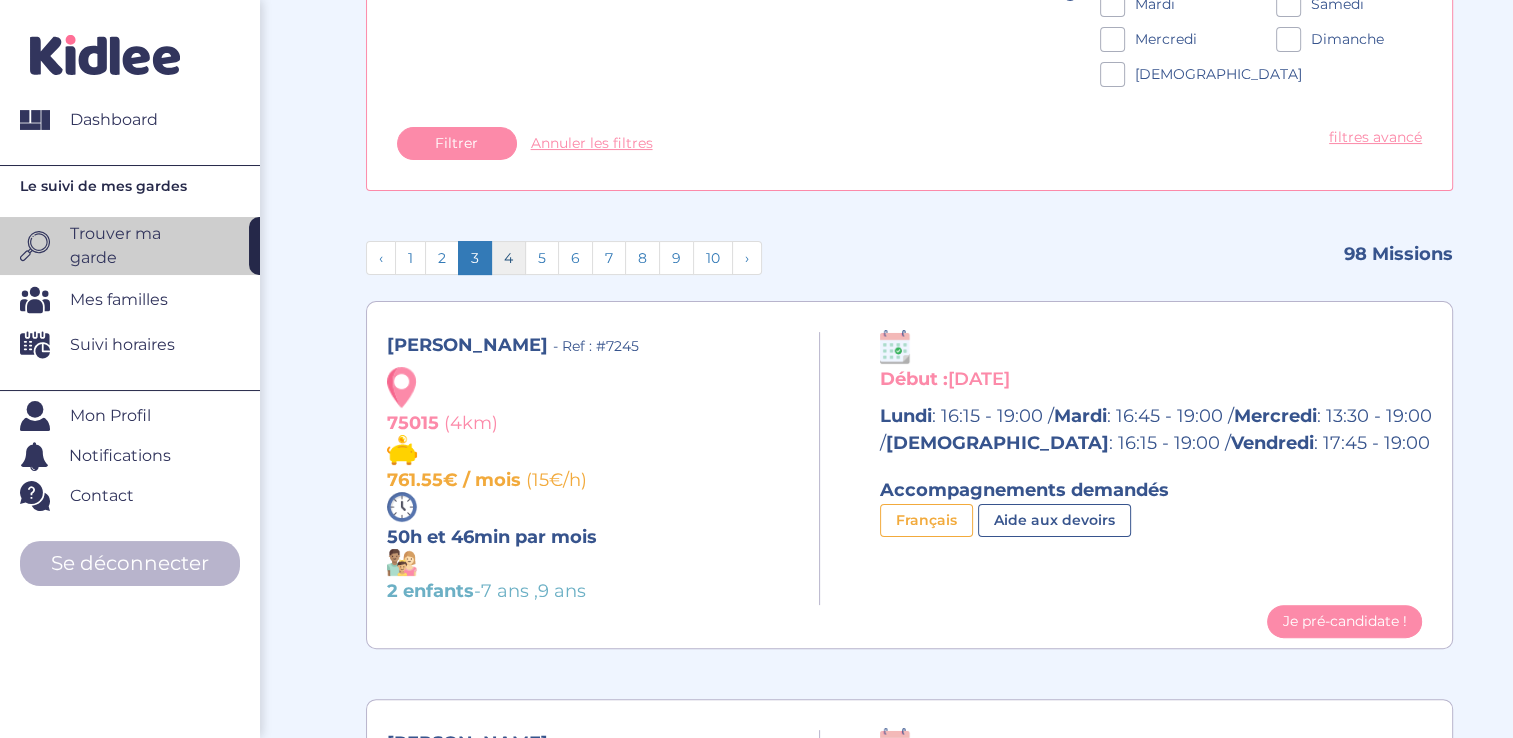 click on "4" at bounding box center (508, 258) 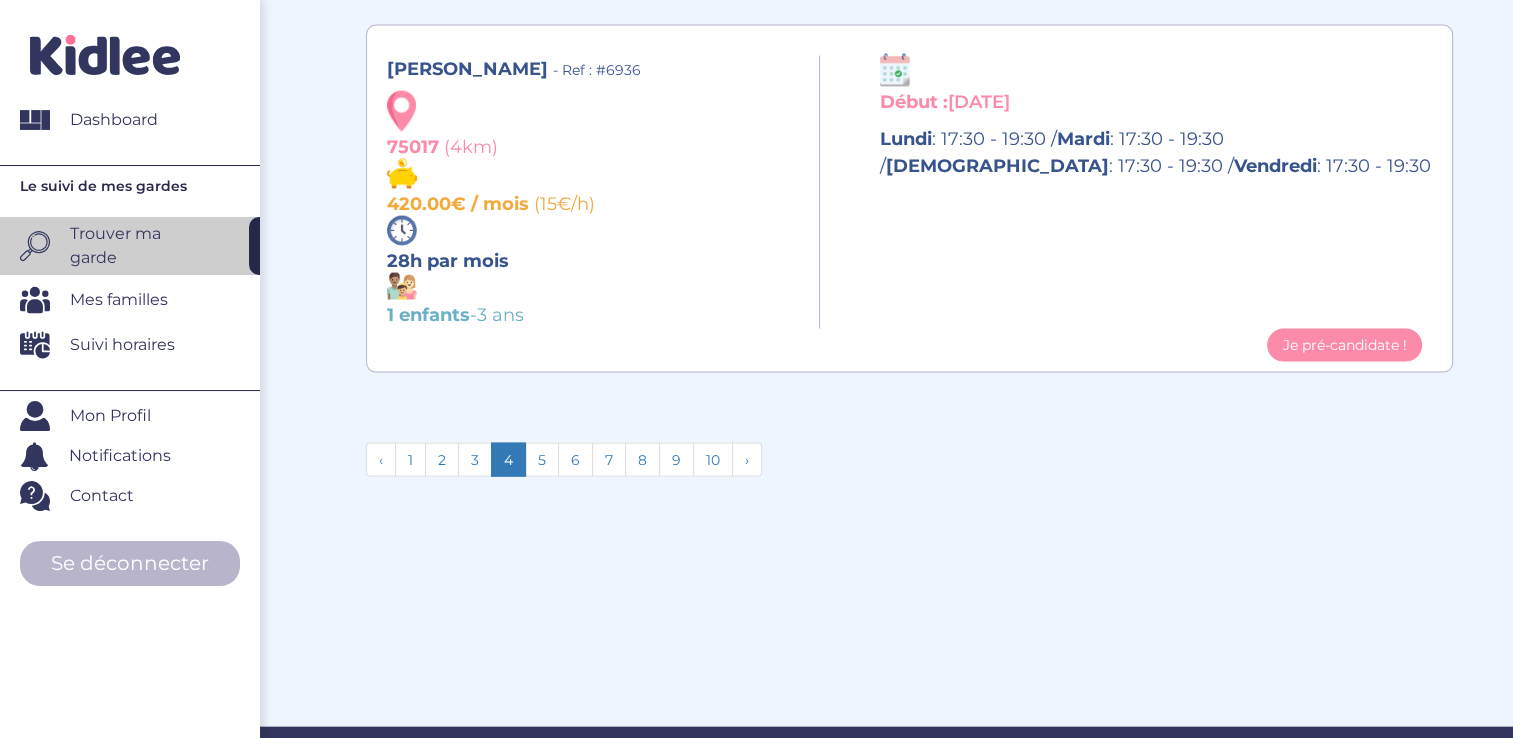 scroll, scrollTop: 4245, scrollLeft: 0, axis: vertical 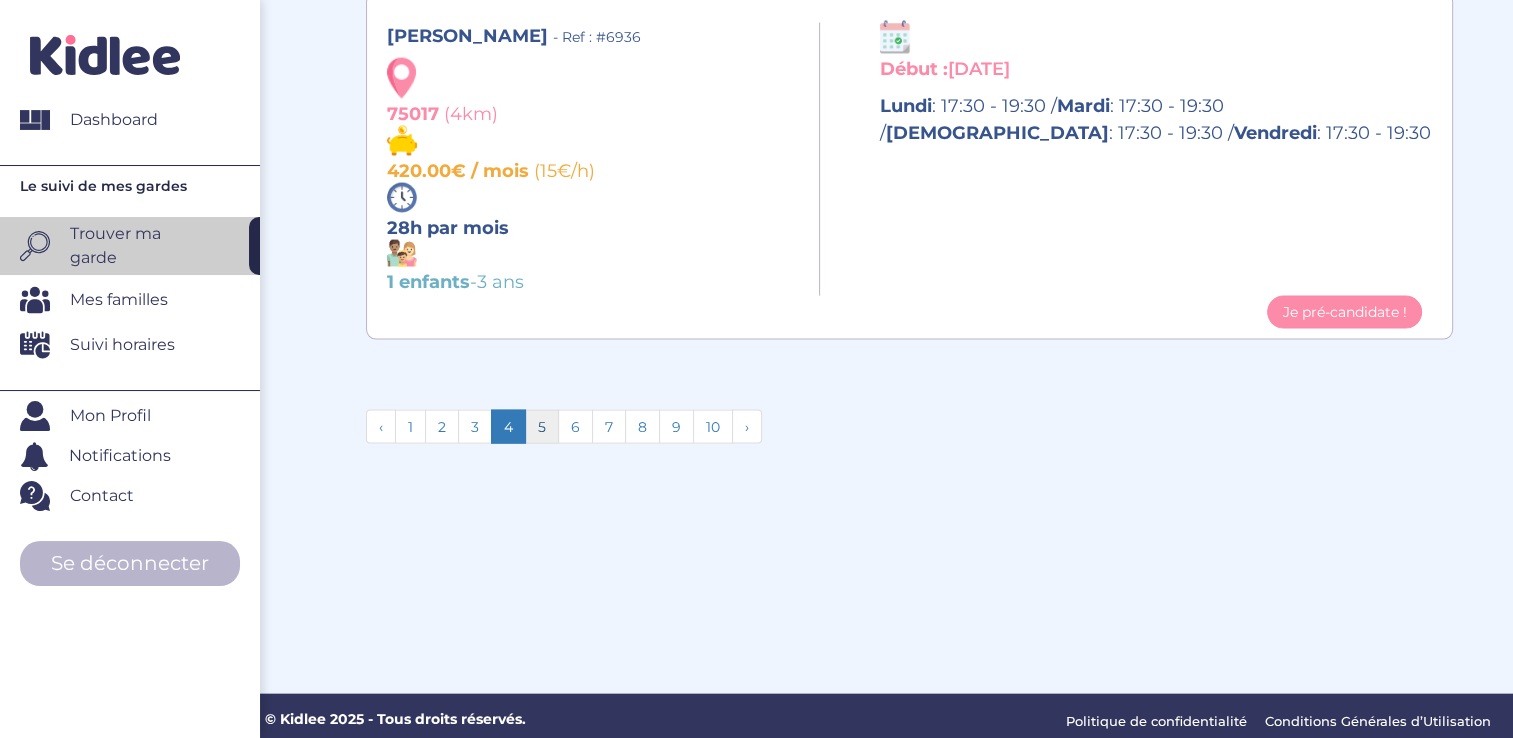 click on "5" at bounding box center [542, 427] 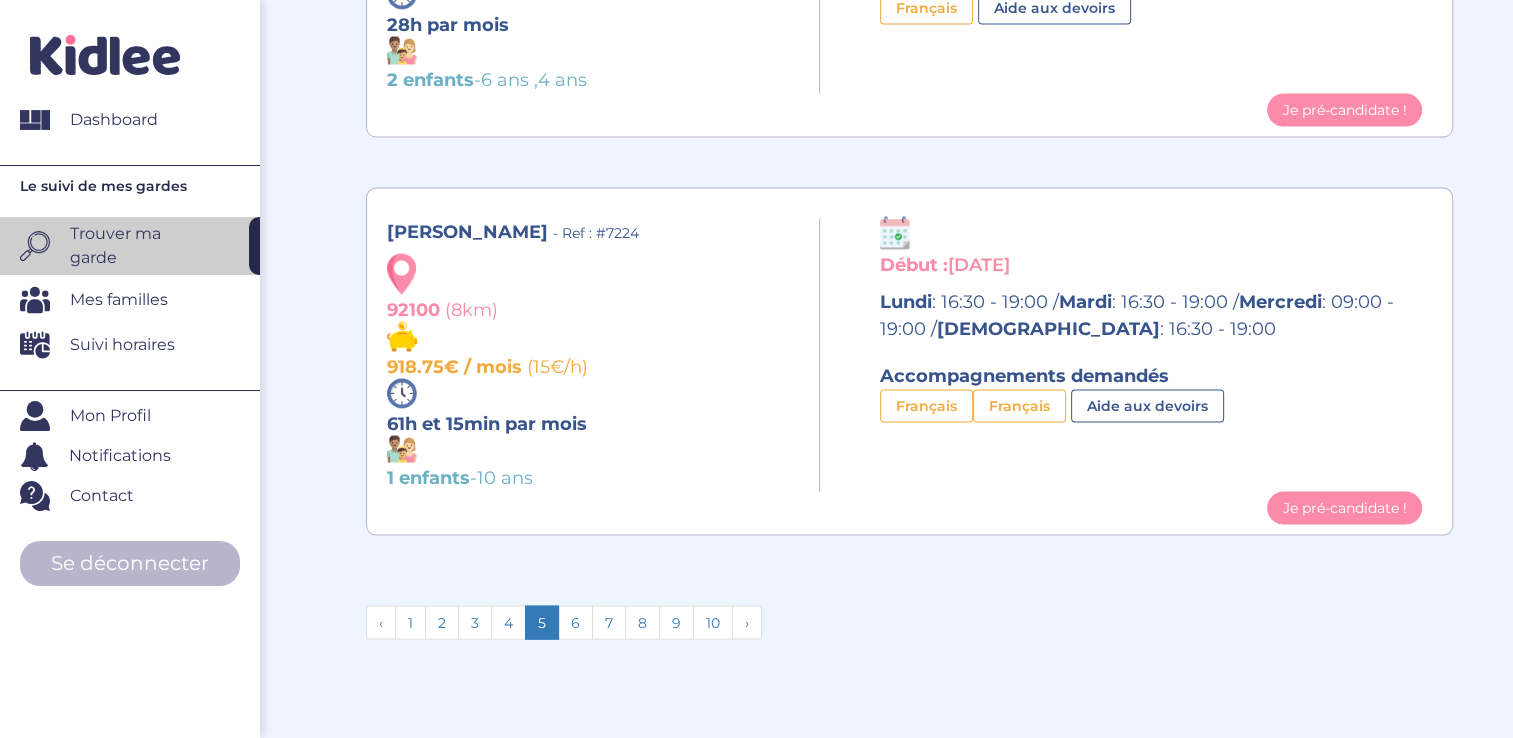 scroll, scrollTop: 4028, scrollLeft: 0, axis: vertical 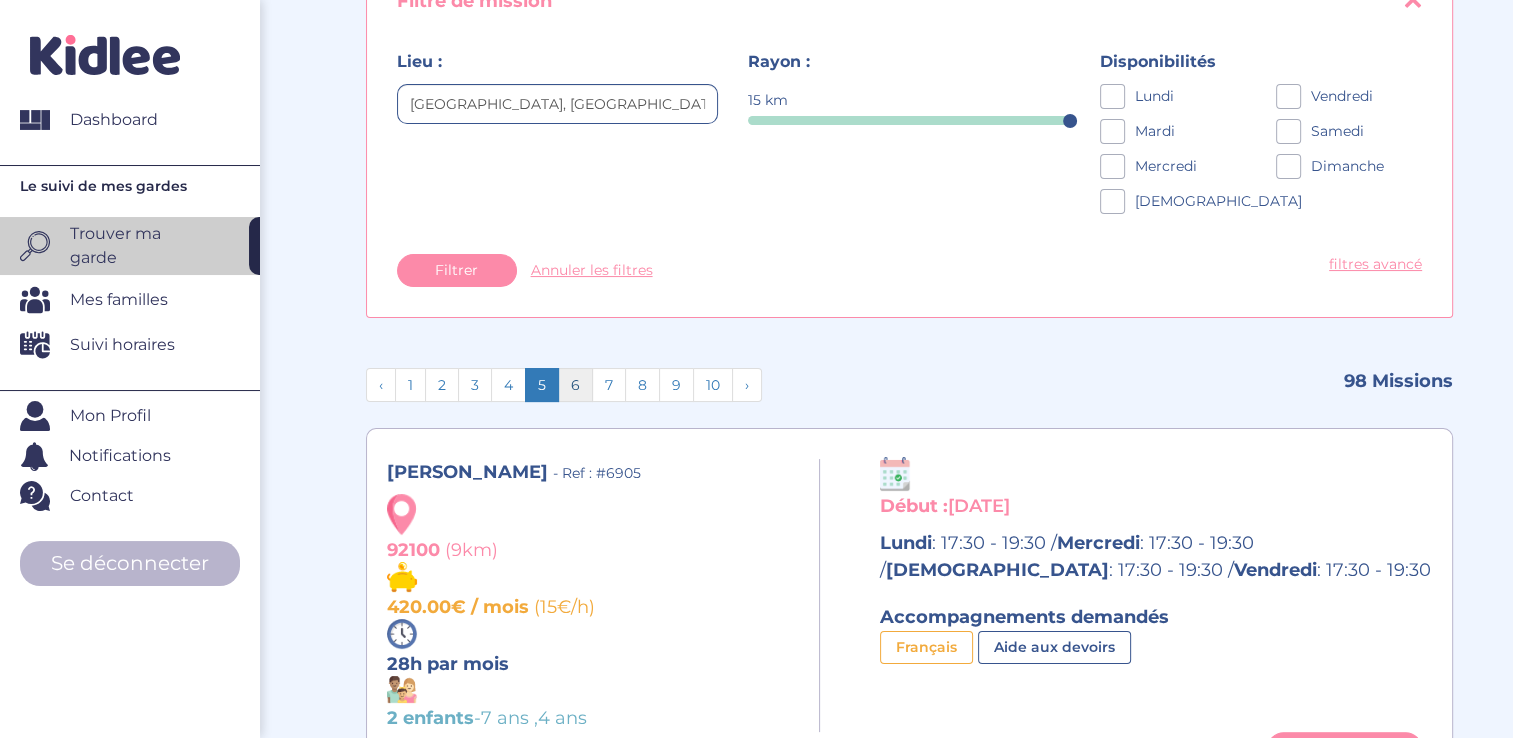 click on "6" at bounding box center (575, 385) 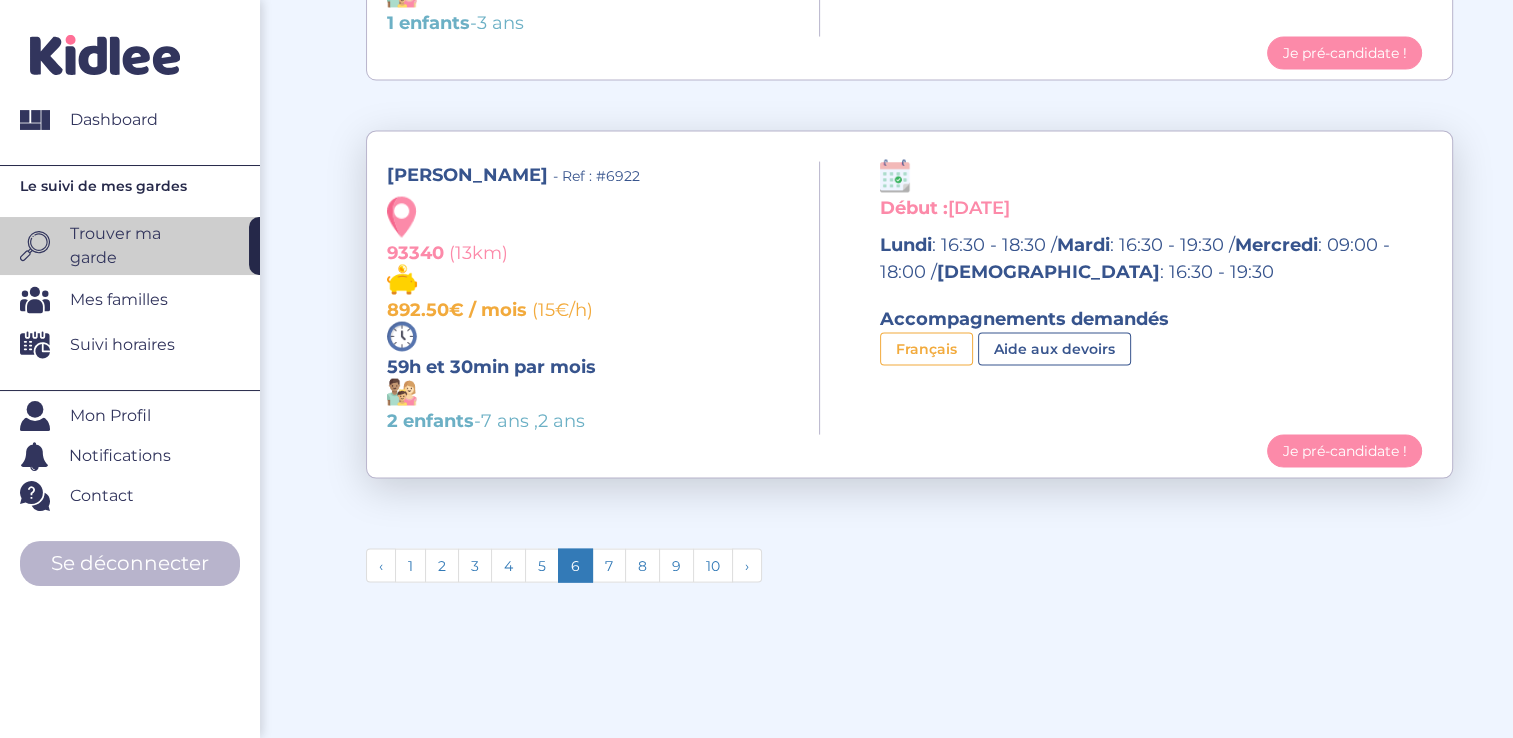 scroll, scrollTop: 4245, scrollLeft: 0, axis: vertical 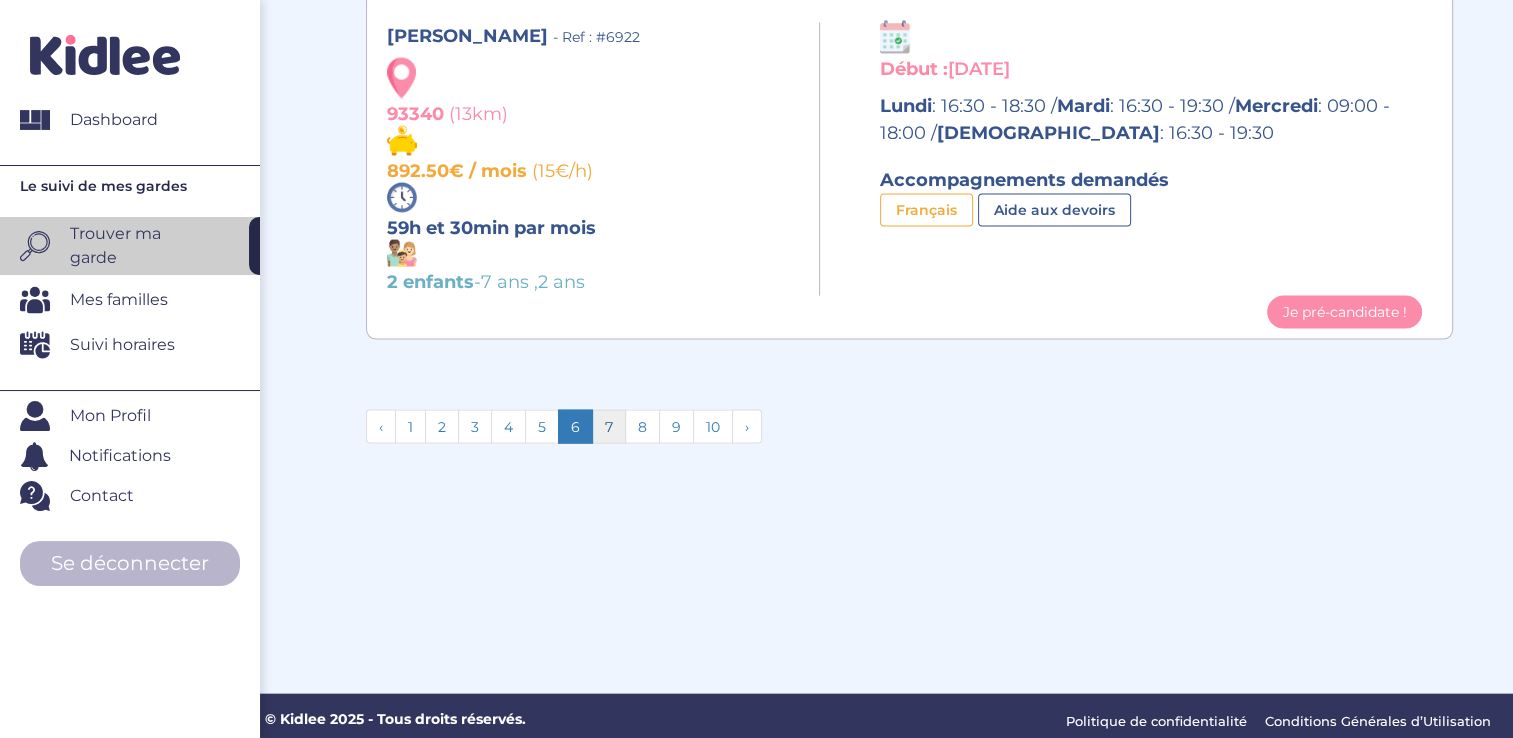 click on "7" at bounding box center [609, 427] 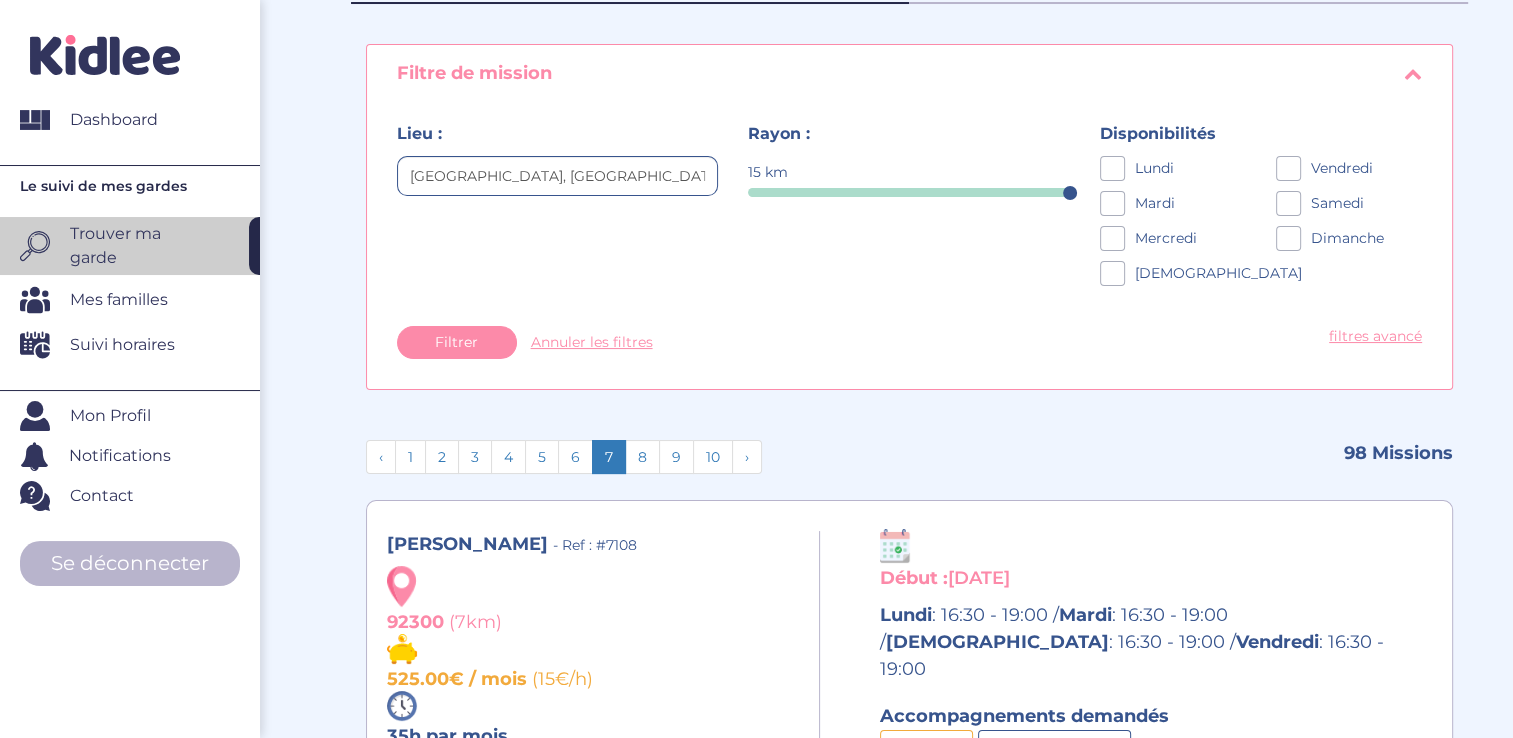 scroll, scrollTop: 149, scrollLeft: 0, axis: vertical 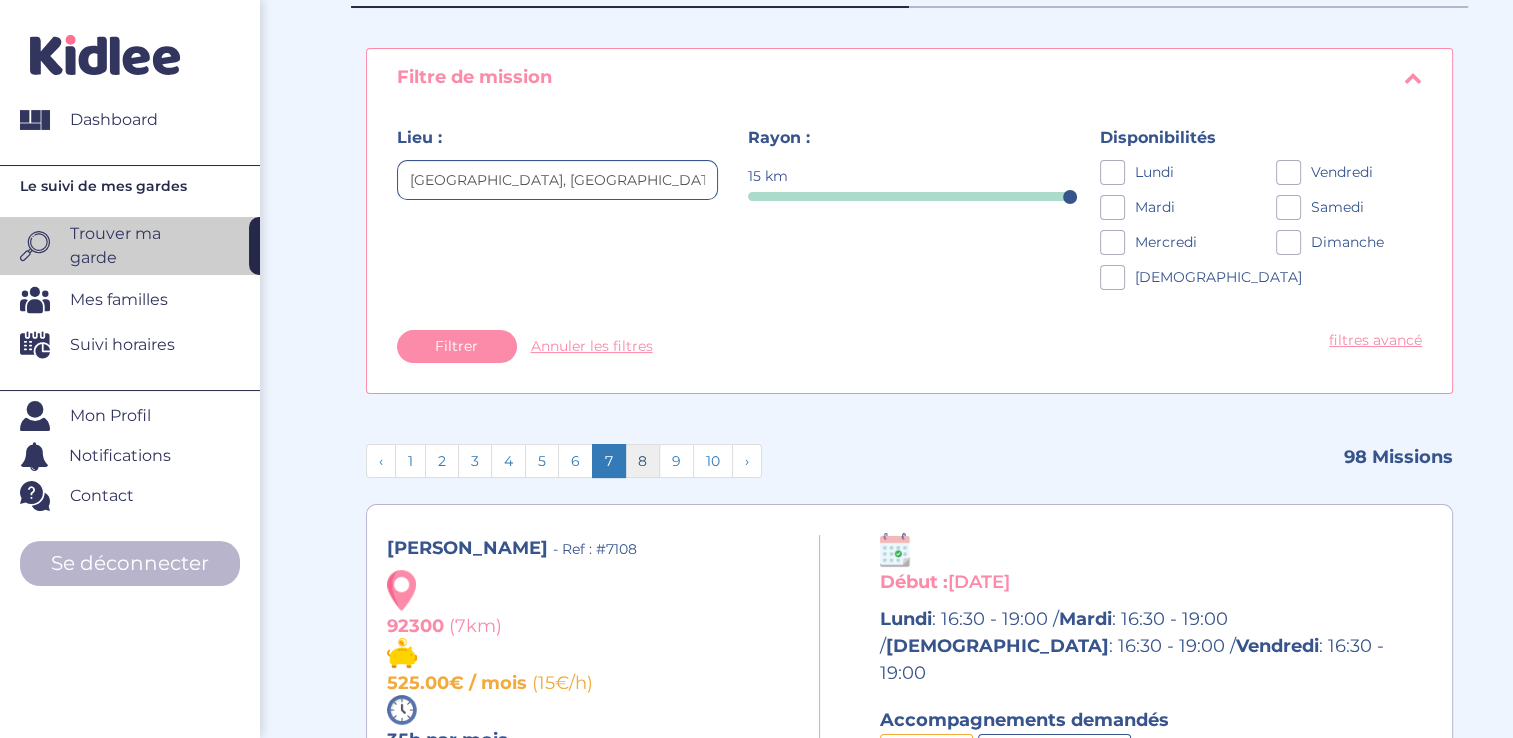 click on "8" at bounding box center (642, 461) 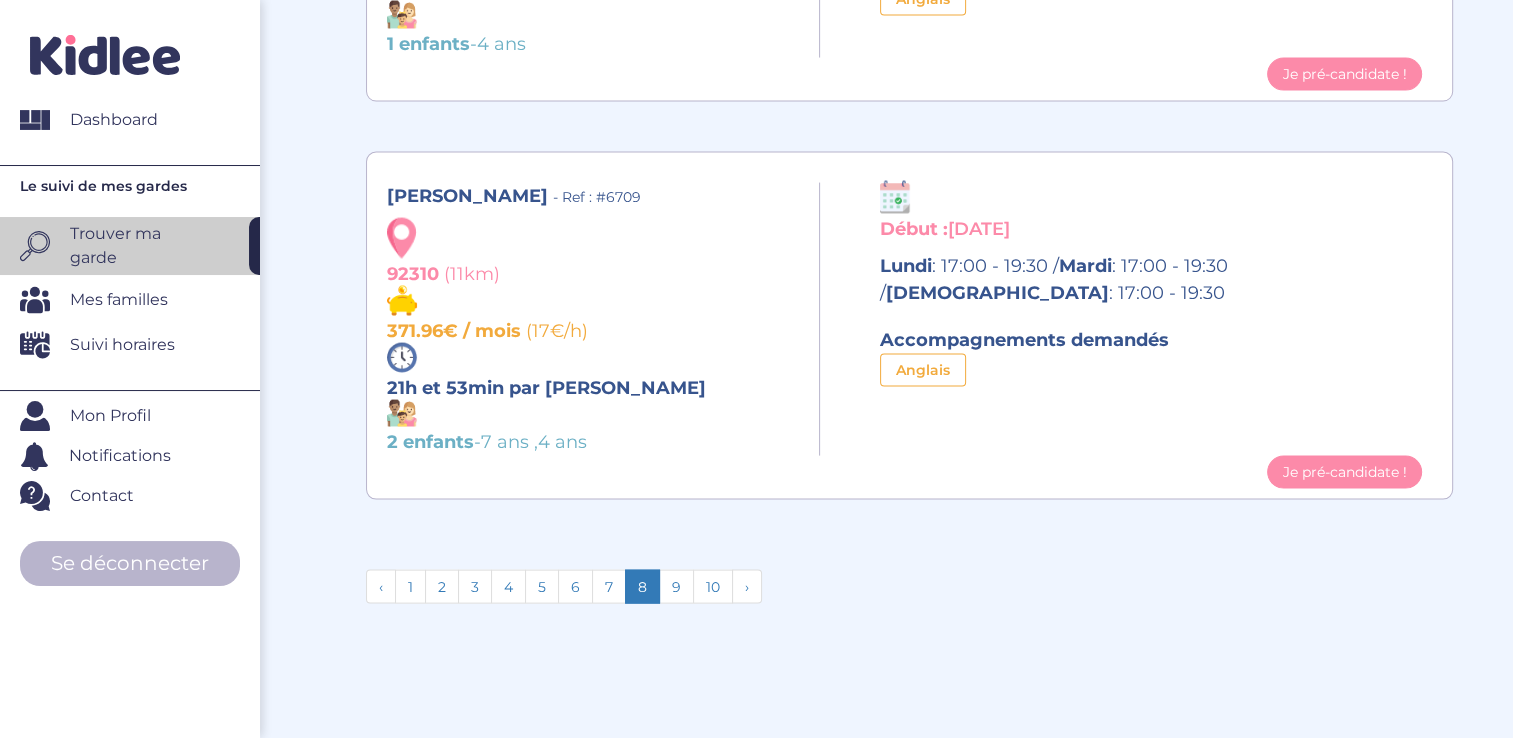 scroll, scrollTop: 4086, scrollLeft: 0, axis: vertical 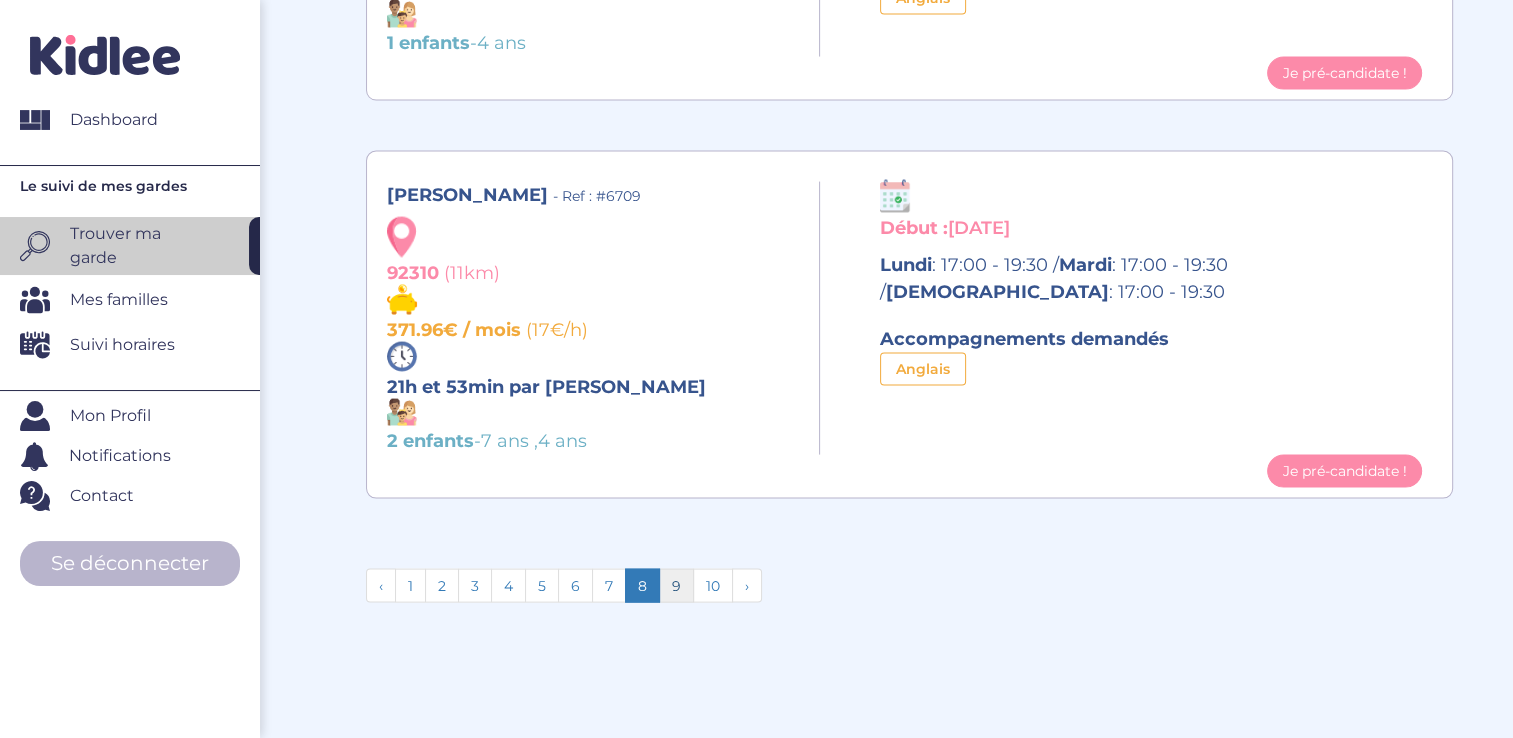 click on "9" at bounding box center [676, 586] 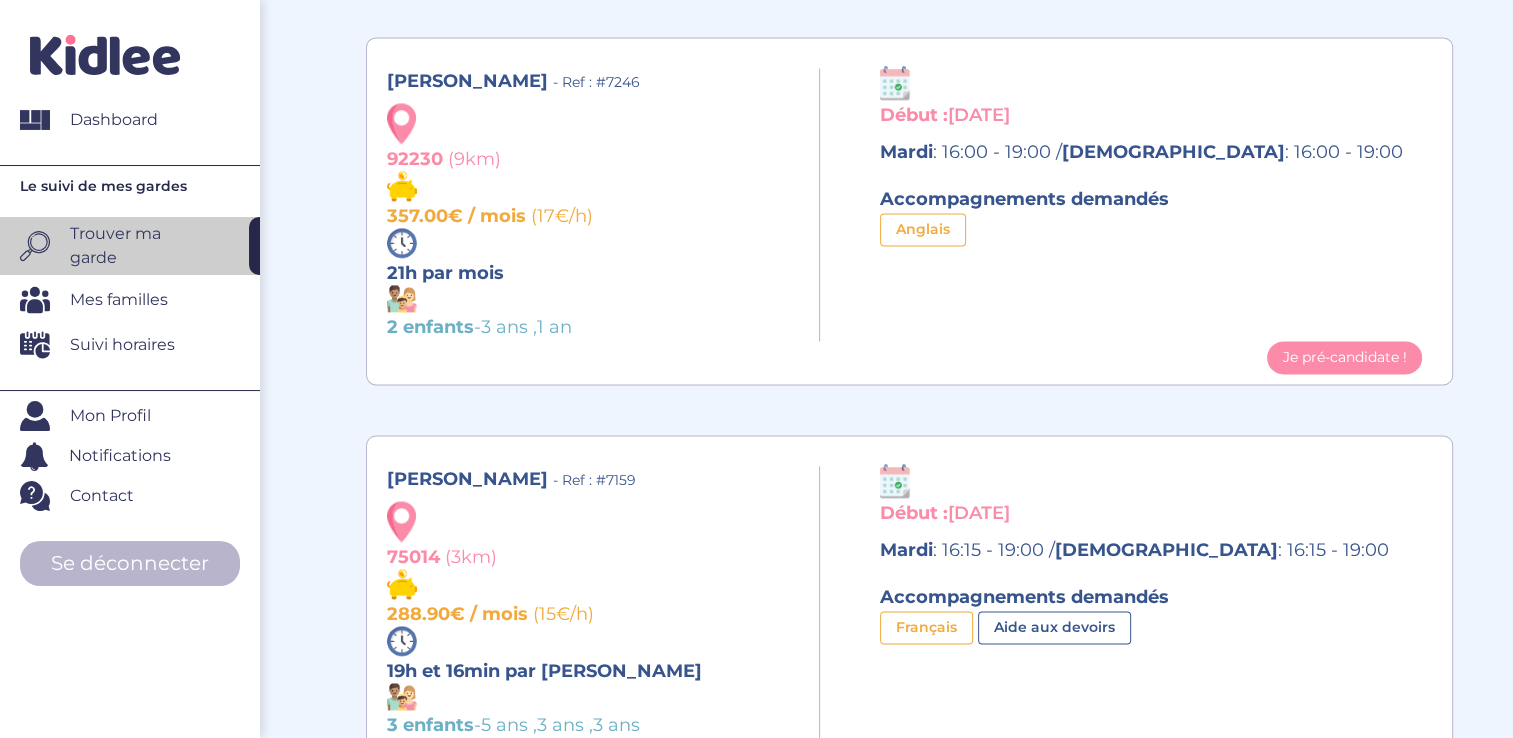 click on "288.90€ / mois
(15€/h)" at bounding box center [595, 599] 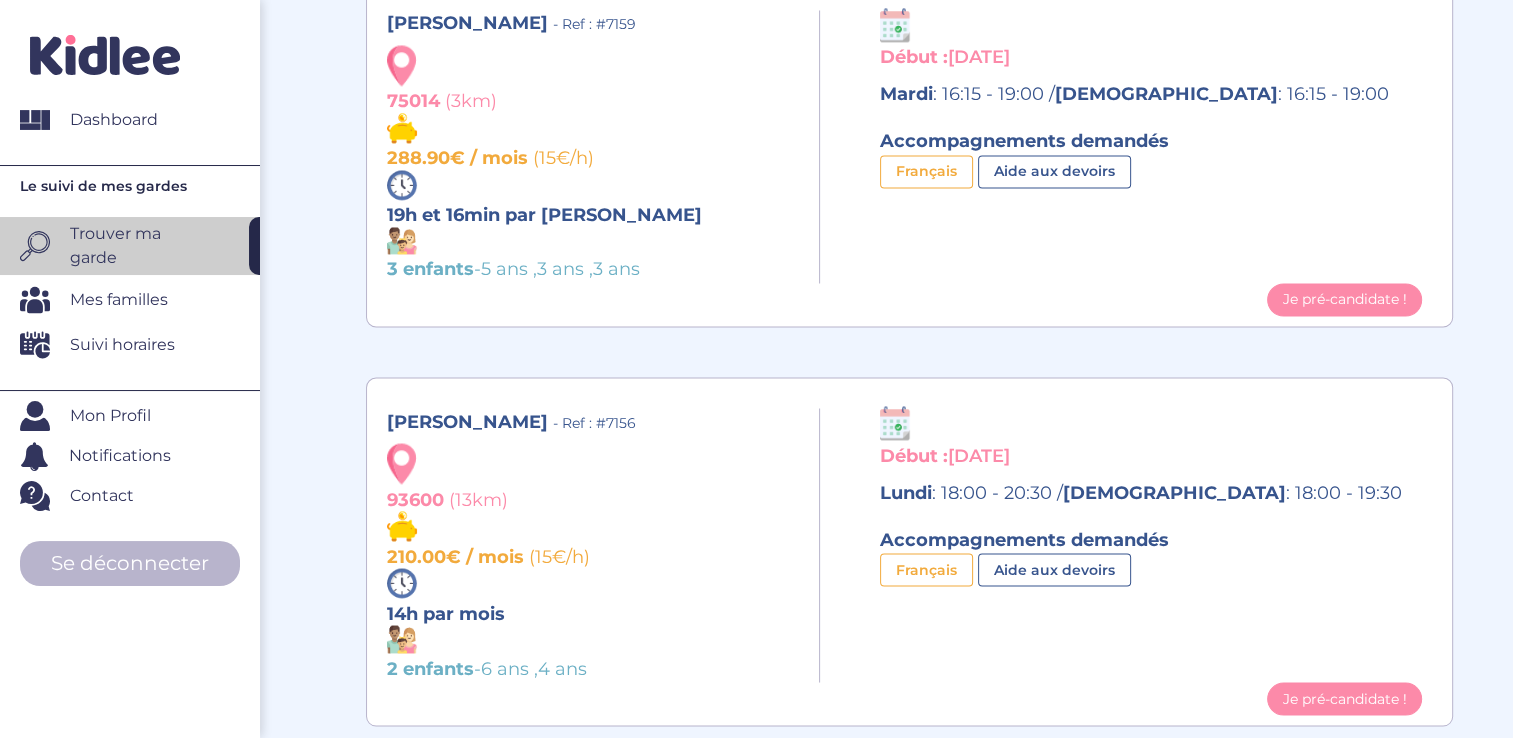 scroll, scrollTop: 3488, scrollLeft: 0, axis: vertical 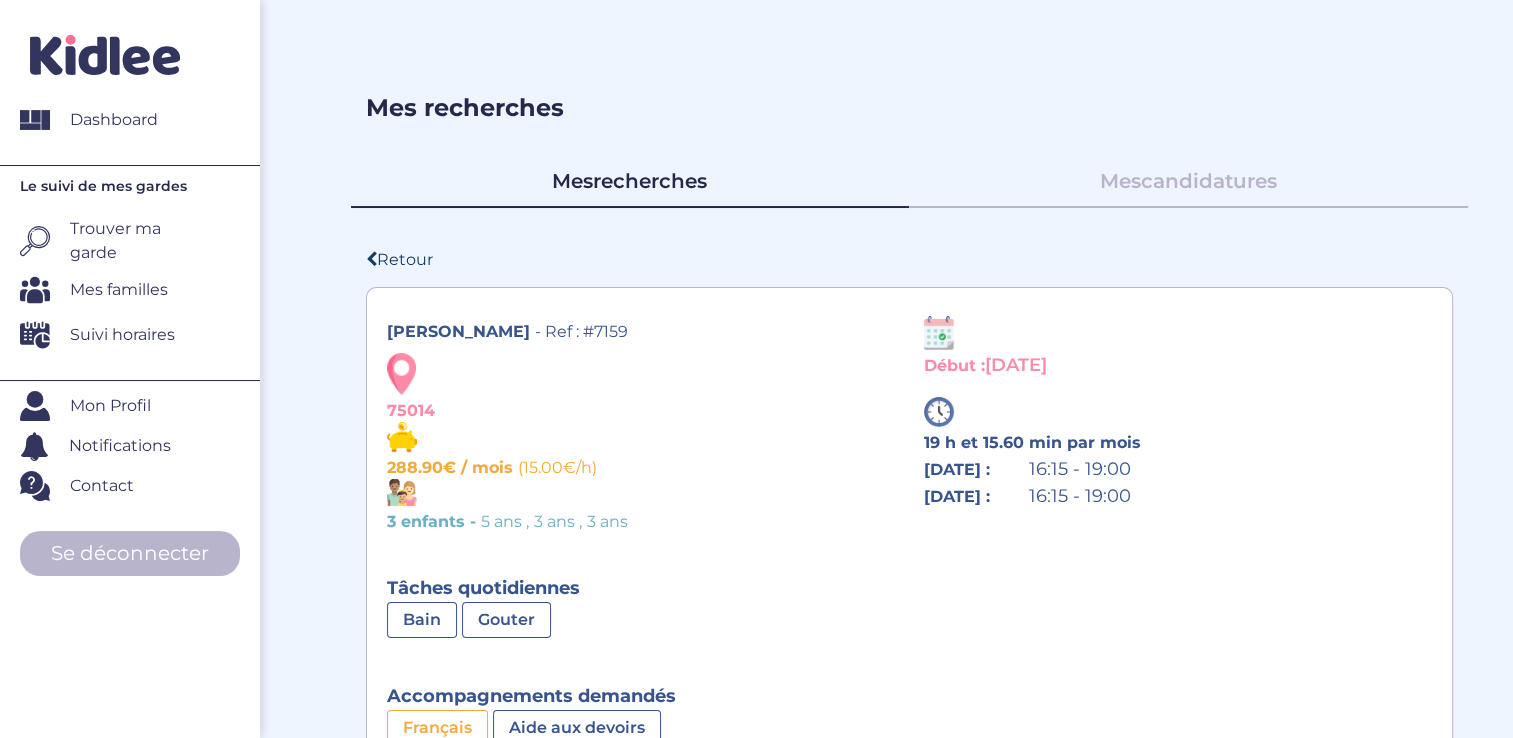 click on "Mes recherches   Mes  recherches   Mes  candidatures    Retour
[PERSON_NAME]
- Ref : #7159
75014     288.90€ /
mois   (15.00€/h)     3 enfants -
5 ans
,
3 ans
,
Début :       [DATE] :       [DATE] :" at bounding box center [910, 617] 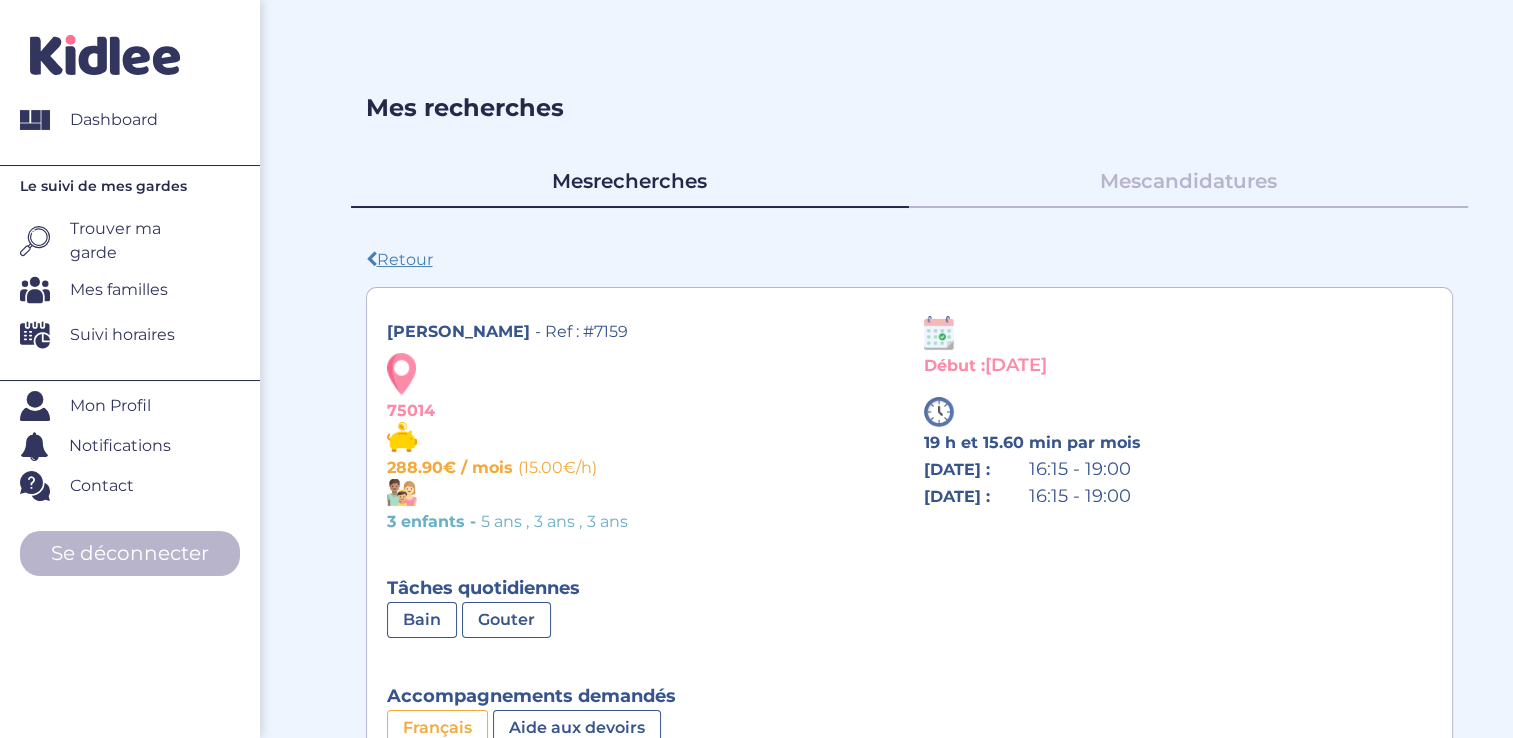 click on "Retour" at bounding box center (399, 259) 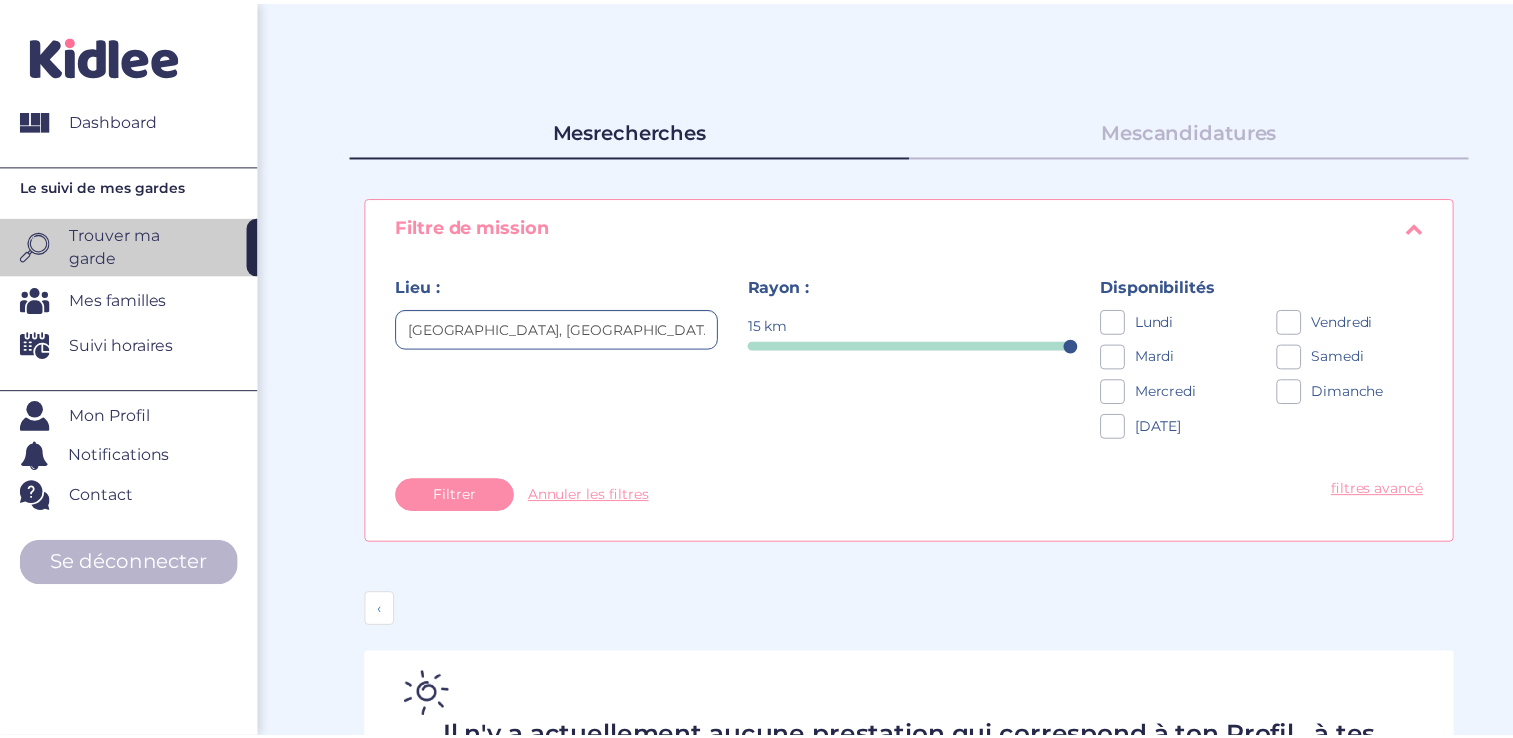 scroll, scrollTop: 0, scrollLeft: 0, axis: both 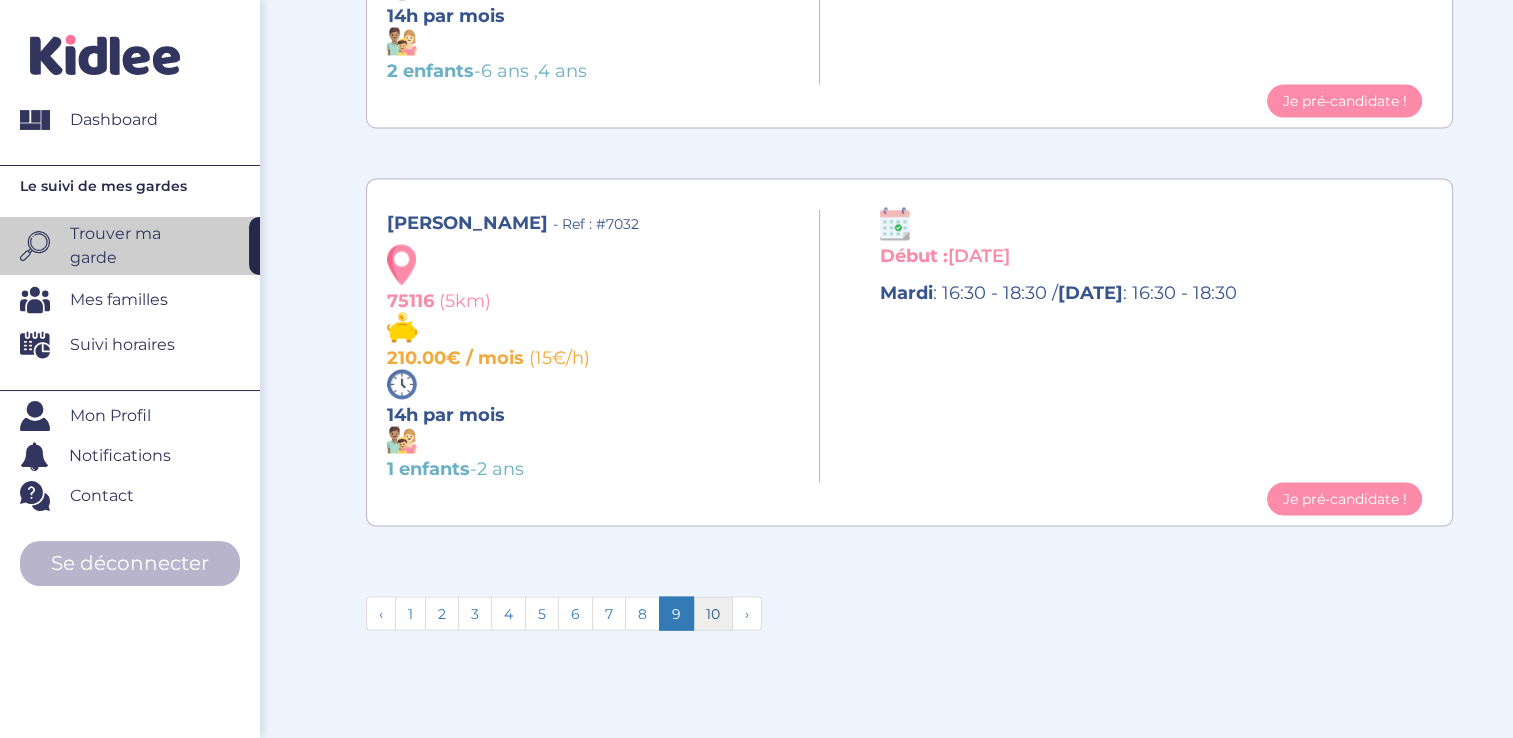 click on "10" at bounding box center [713, 614] 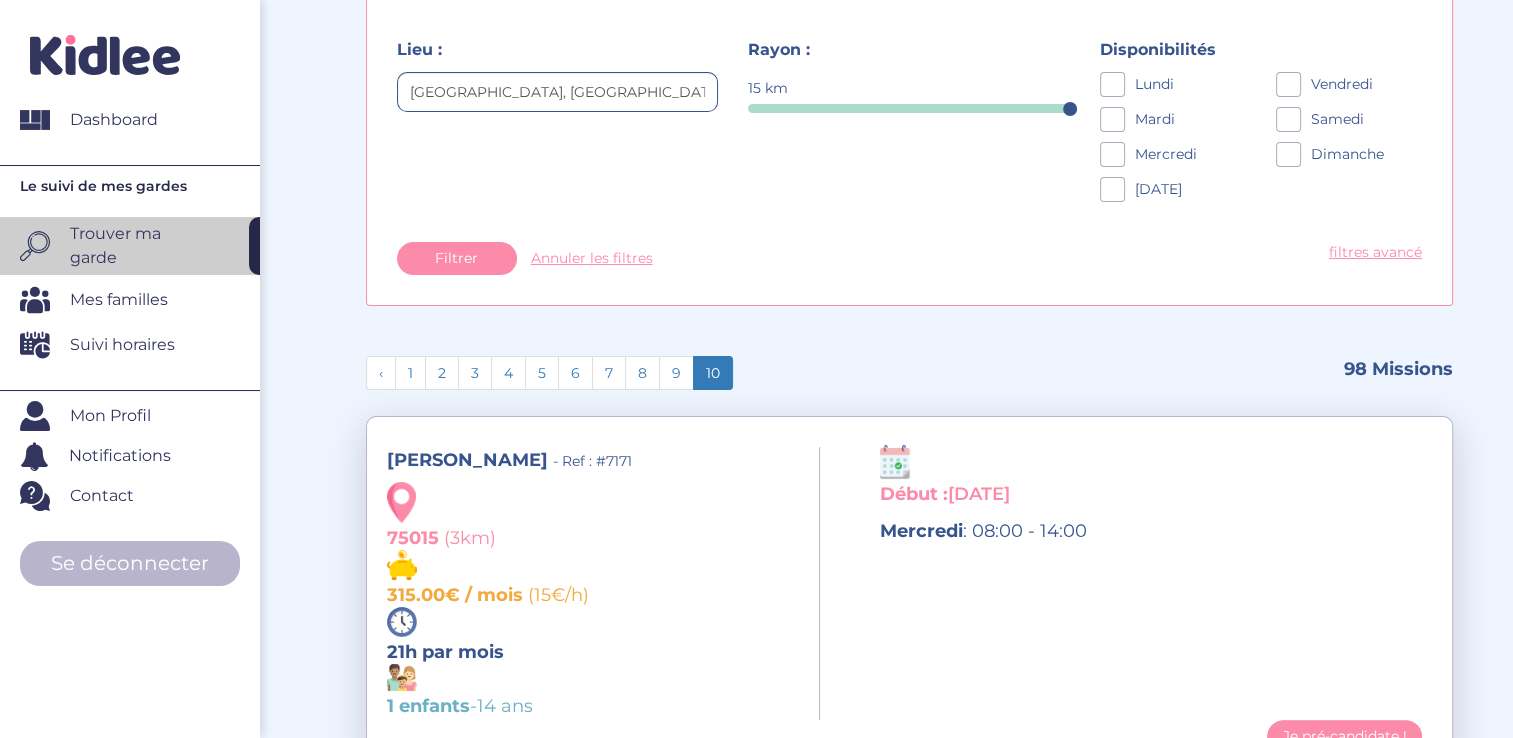 scroll, scrollTop: 254, scrollLeft: 0, axis: vertical 